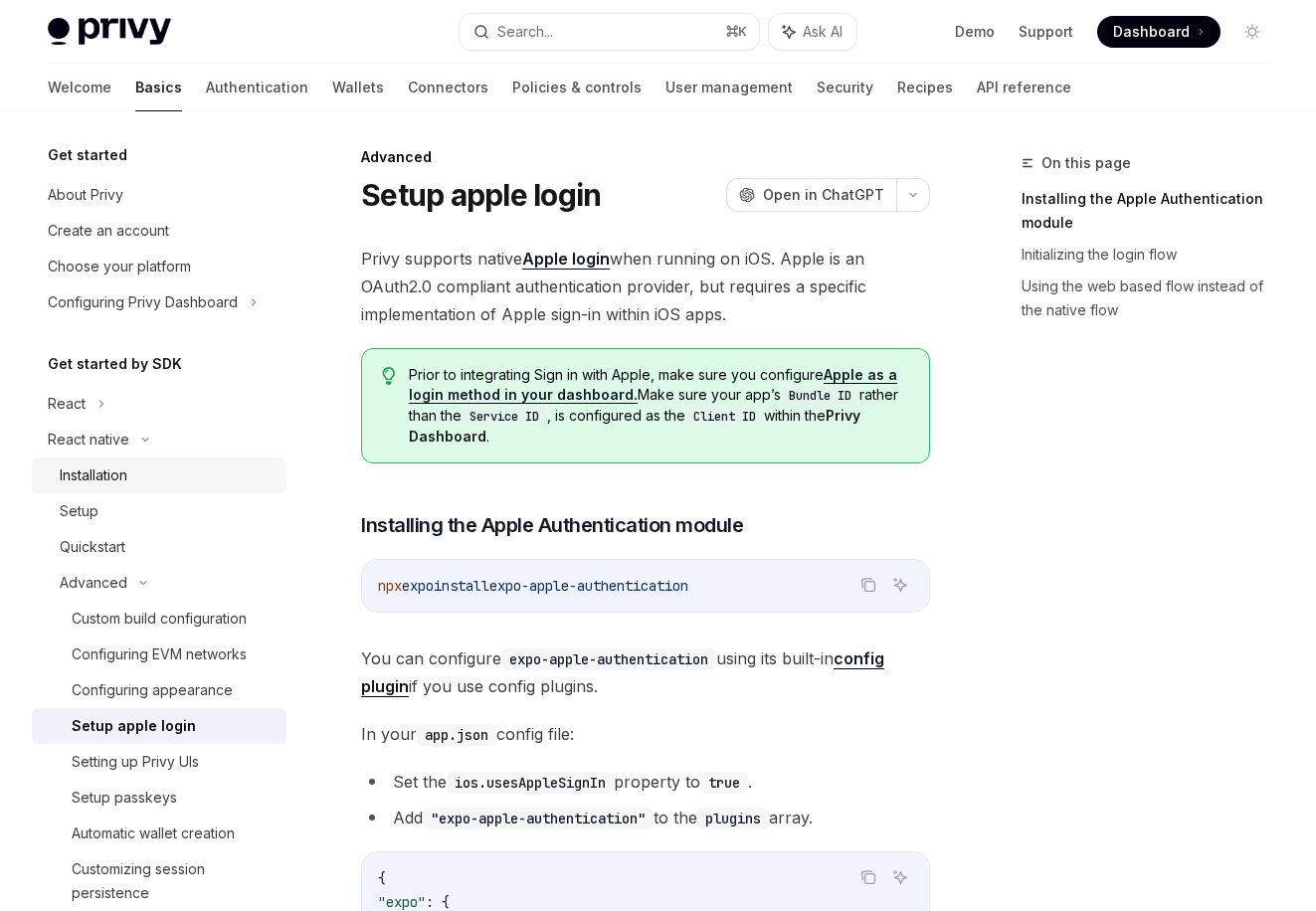 scroll, scrollTop: 9, scrollLeft: 0, axis: vertical 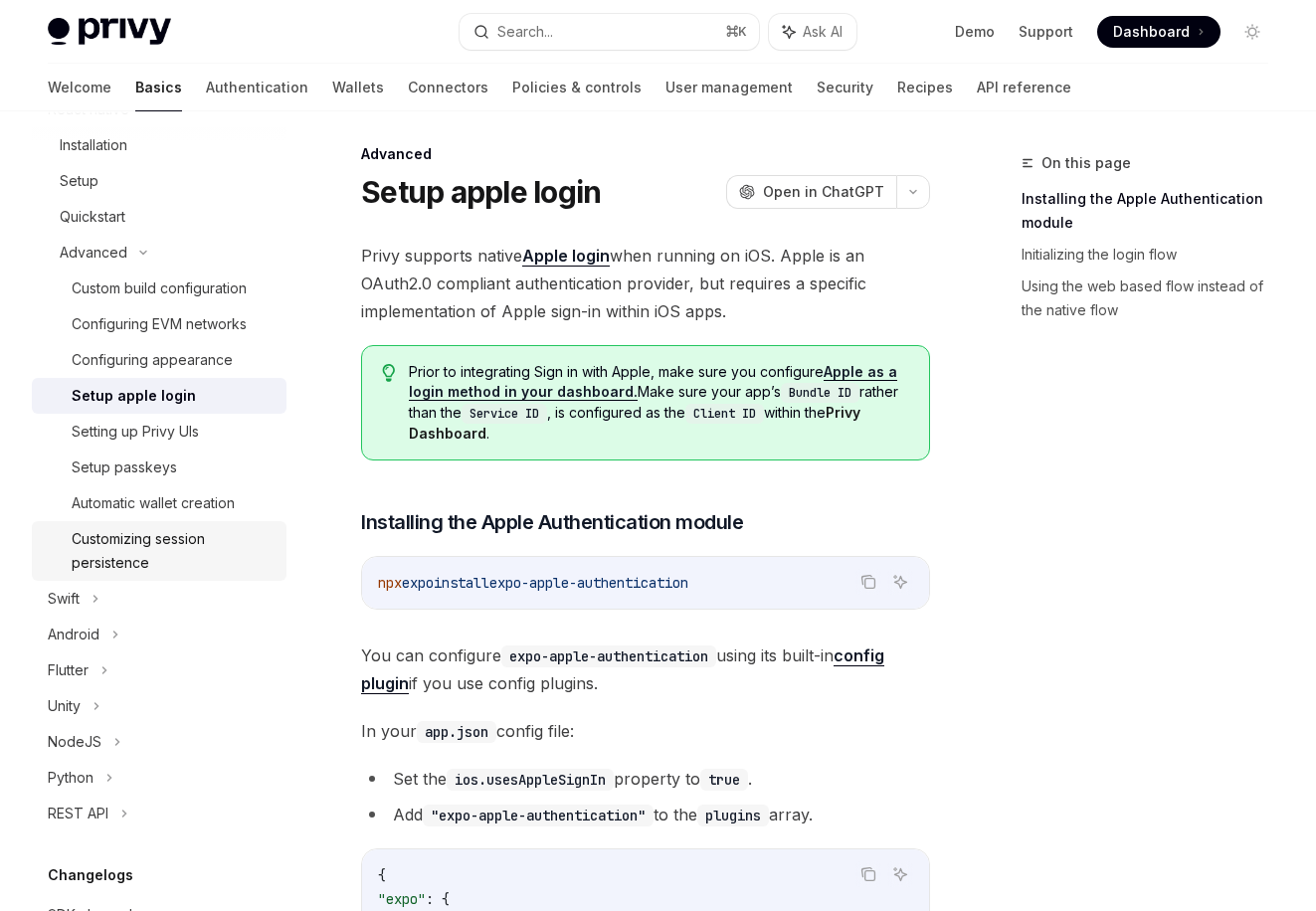 click on "Customizing session persistence" at bounding box center (173, 551) 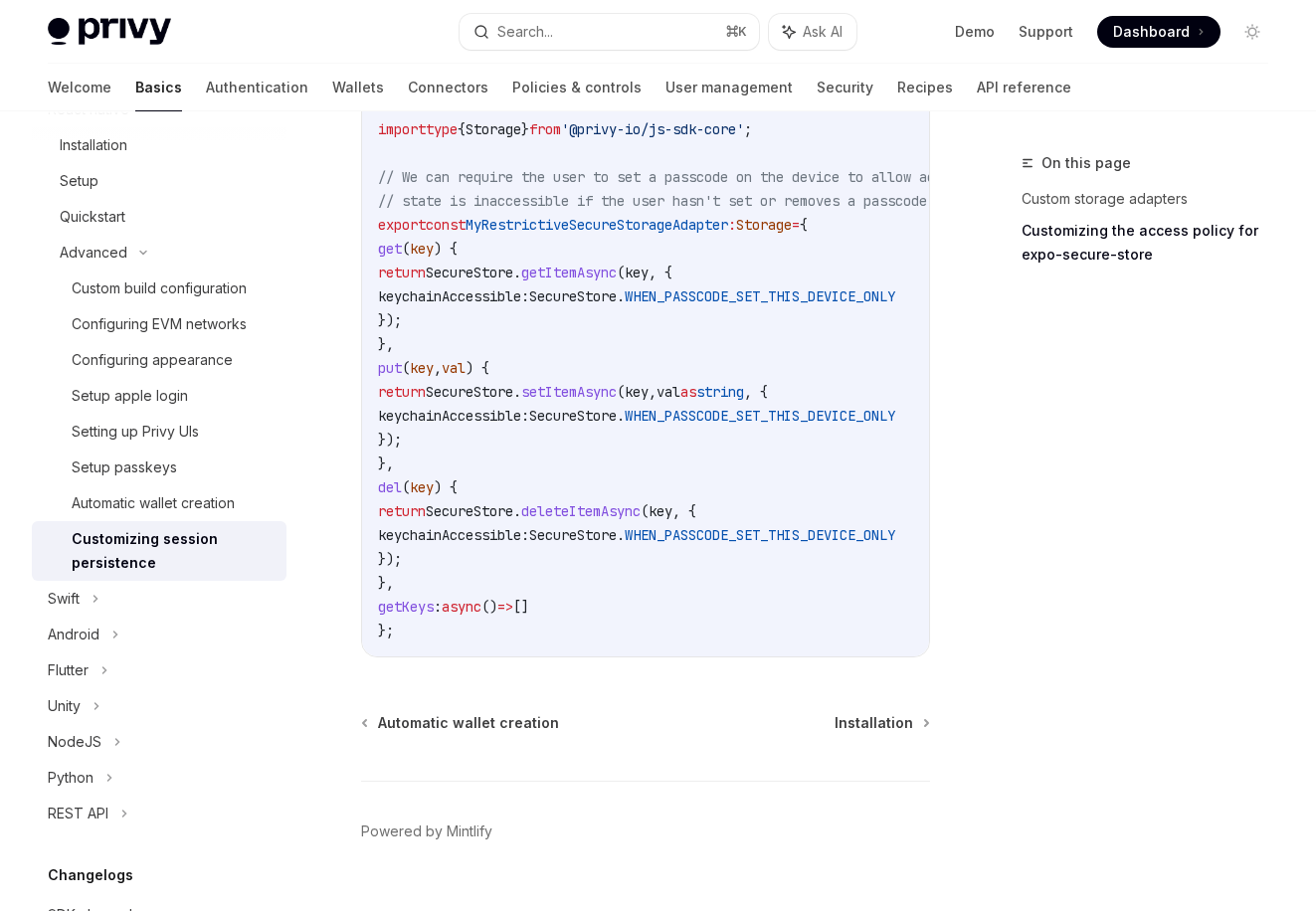 scroll, scrollTop: 1437, scrollLeft: 0, axis: vertical 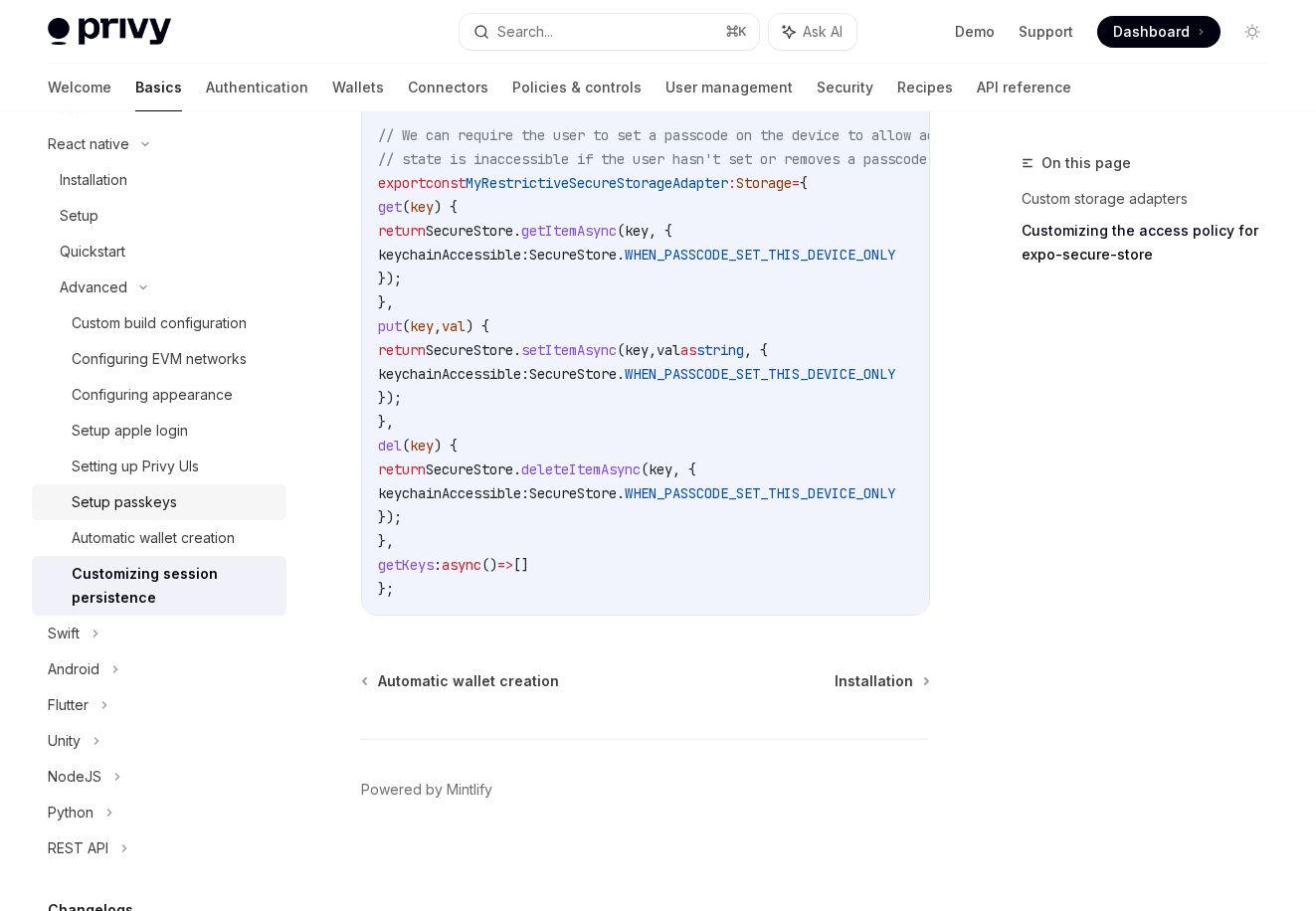 click on "Setup passkeys" at bounding box center (124, 502) 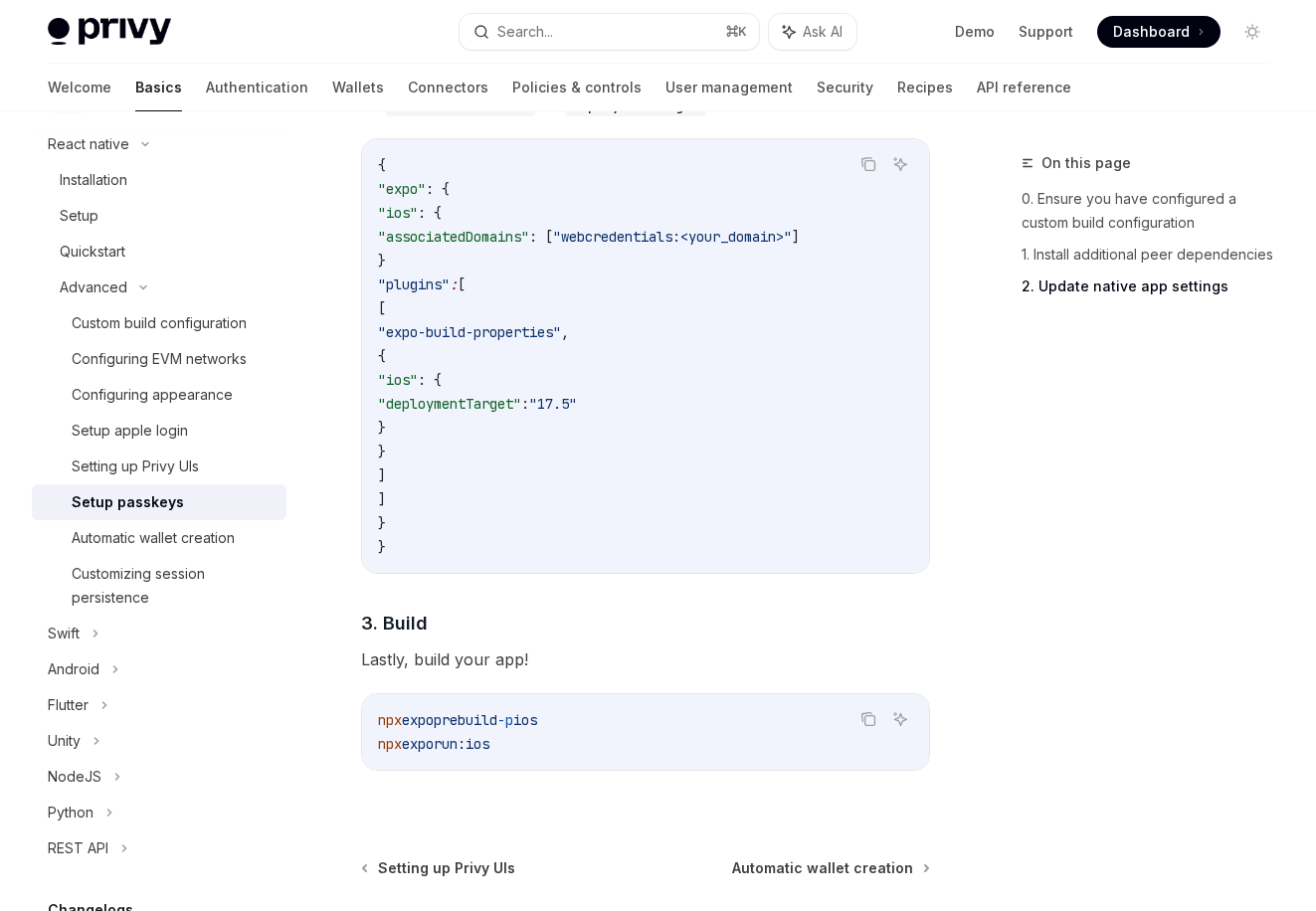 scroll, scrollTop: 1534, scrollLeft: 0, axis: vertical 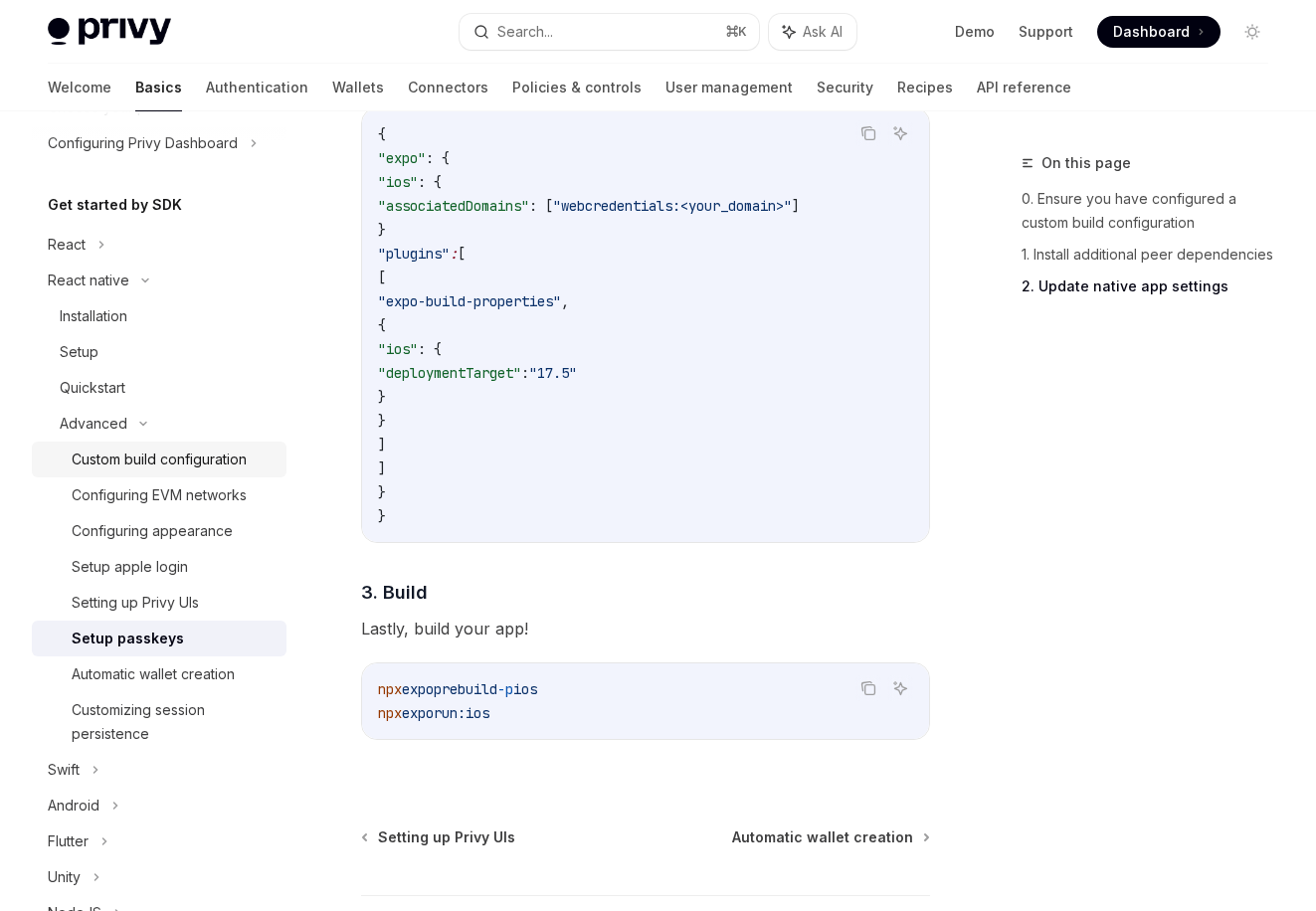 click on "Custom build configuration" at bounding box center (159, 459) 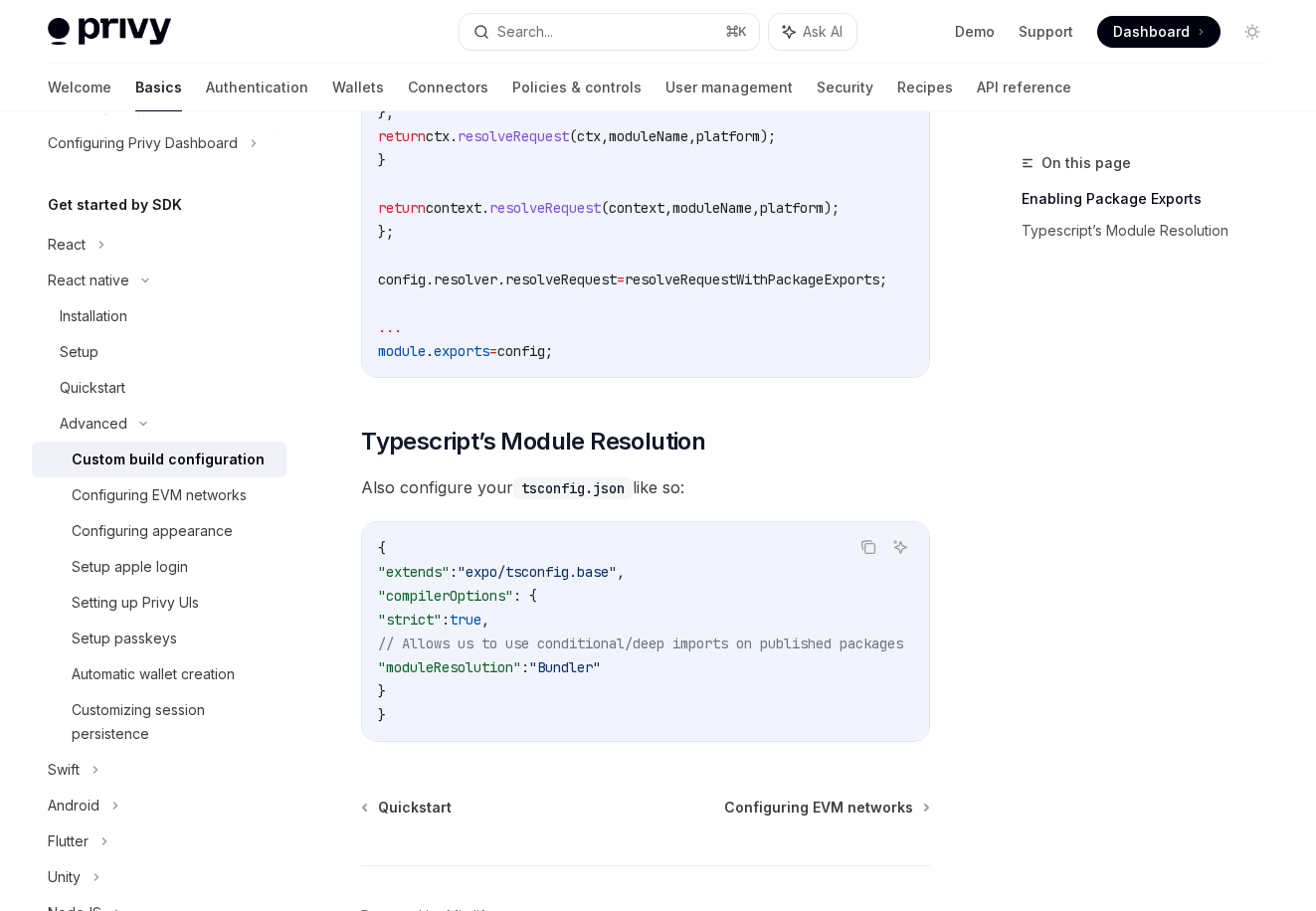 scroll, scrollTop: 1779, scrollLeft: 0, axis: vertical 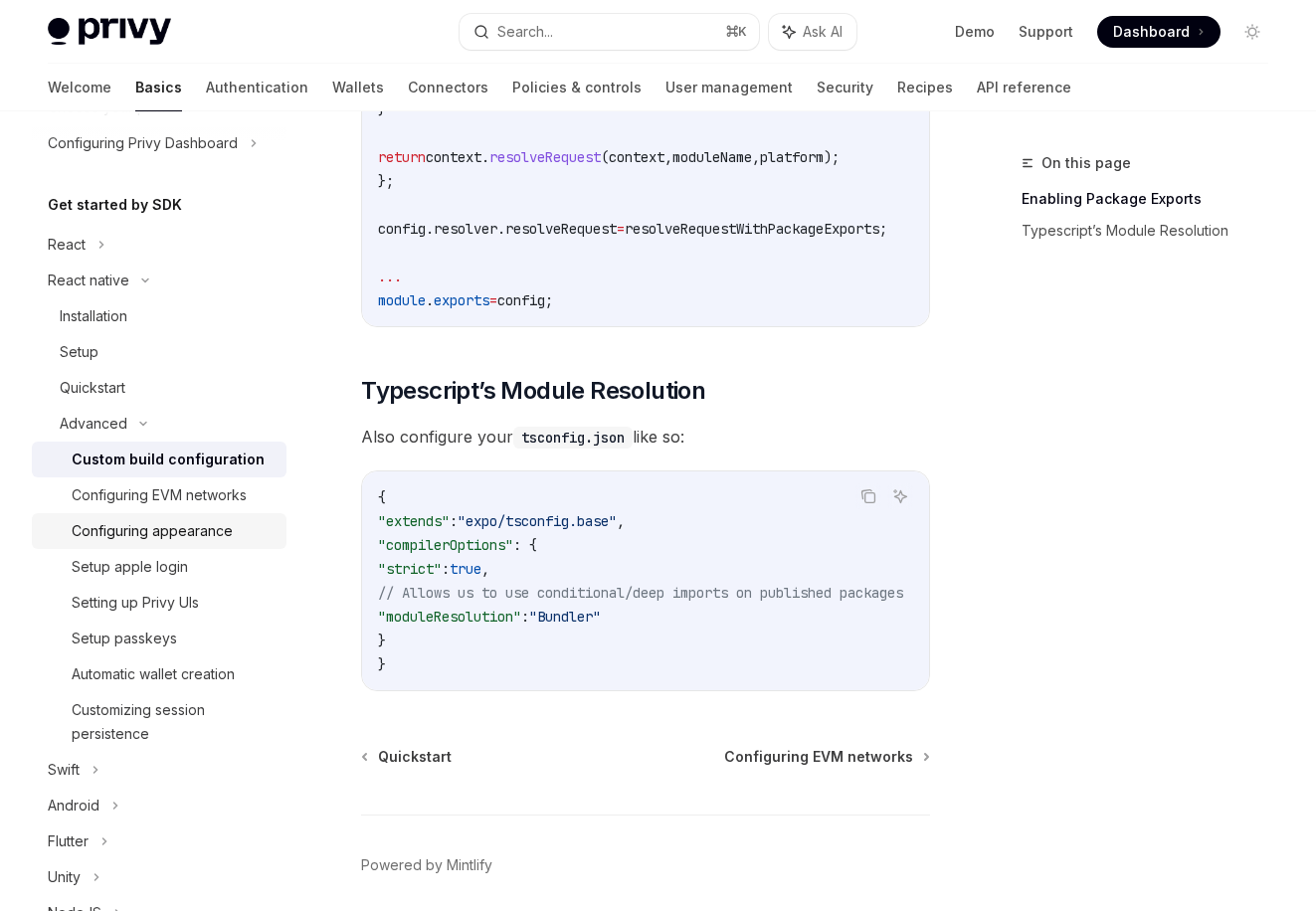 click on "Configuring appearance" at bounding box center (152, 531) 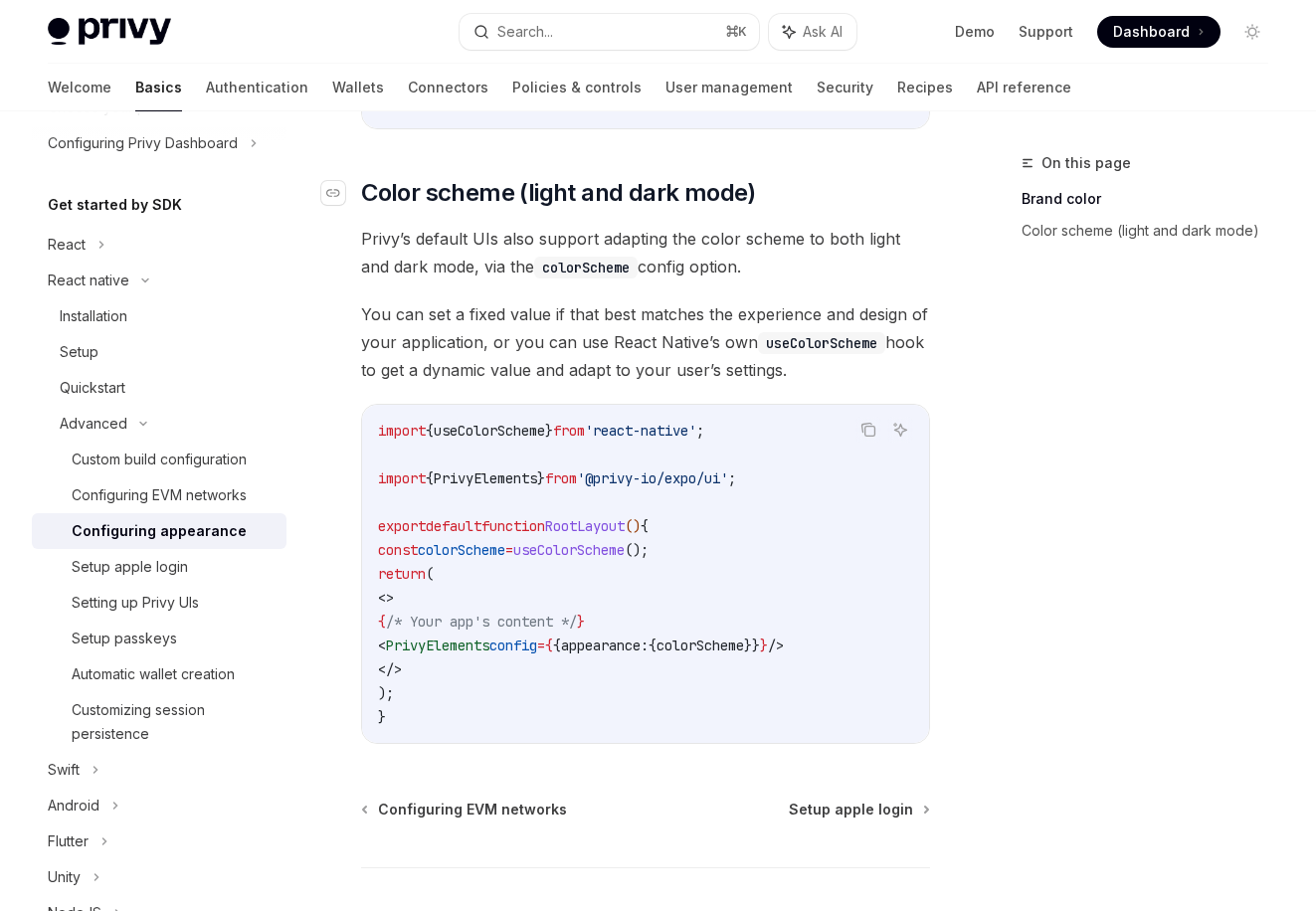 scroll, scrollTop: 752, scrollLeft: 0, axis: vertical 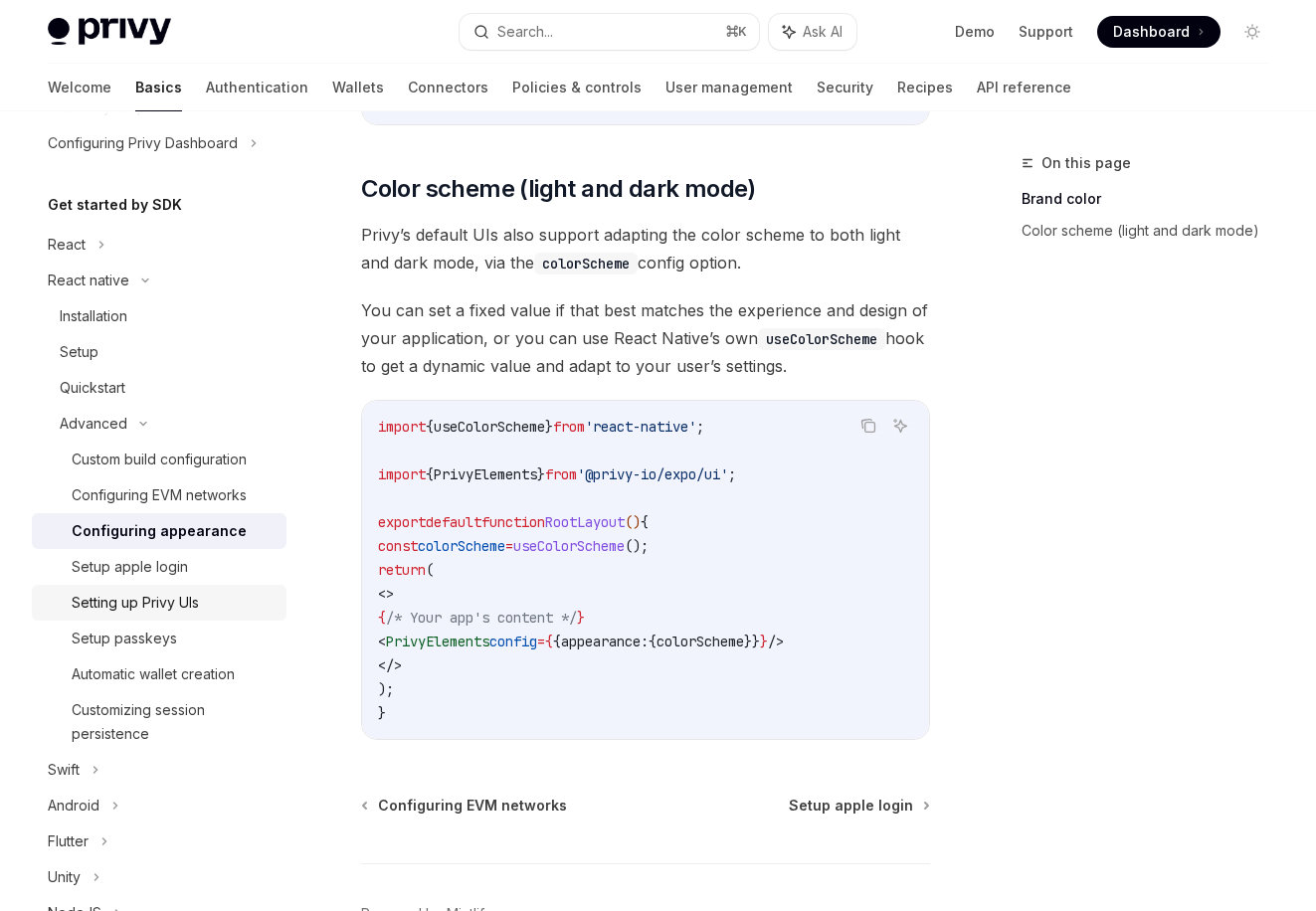 click on "Setting up Privy UIs" at bounding box center (135, 603) 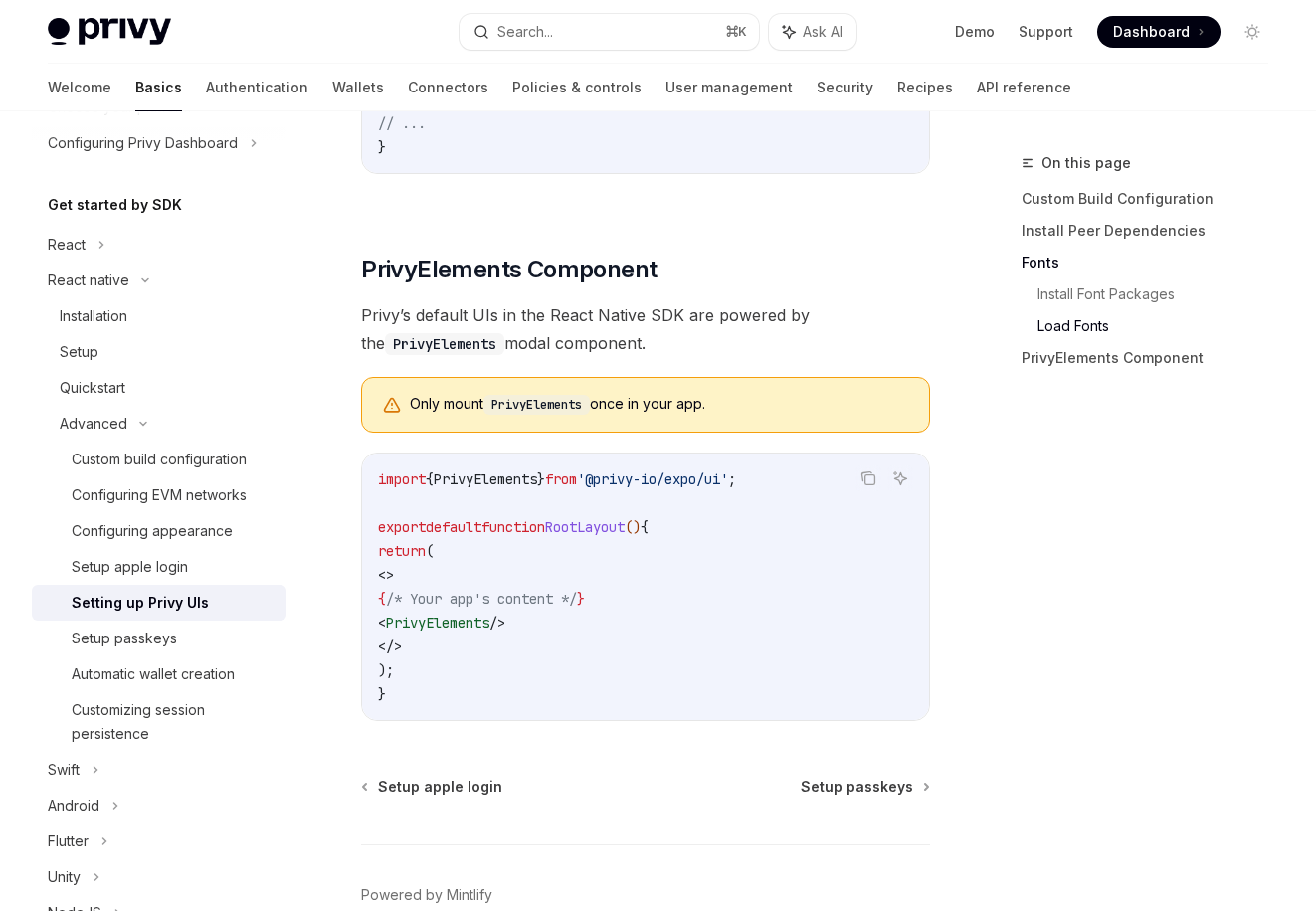 scroll, scrollTop: 1412, scrollLeft: 0, axis: vertical 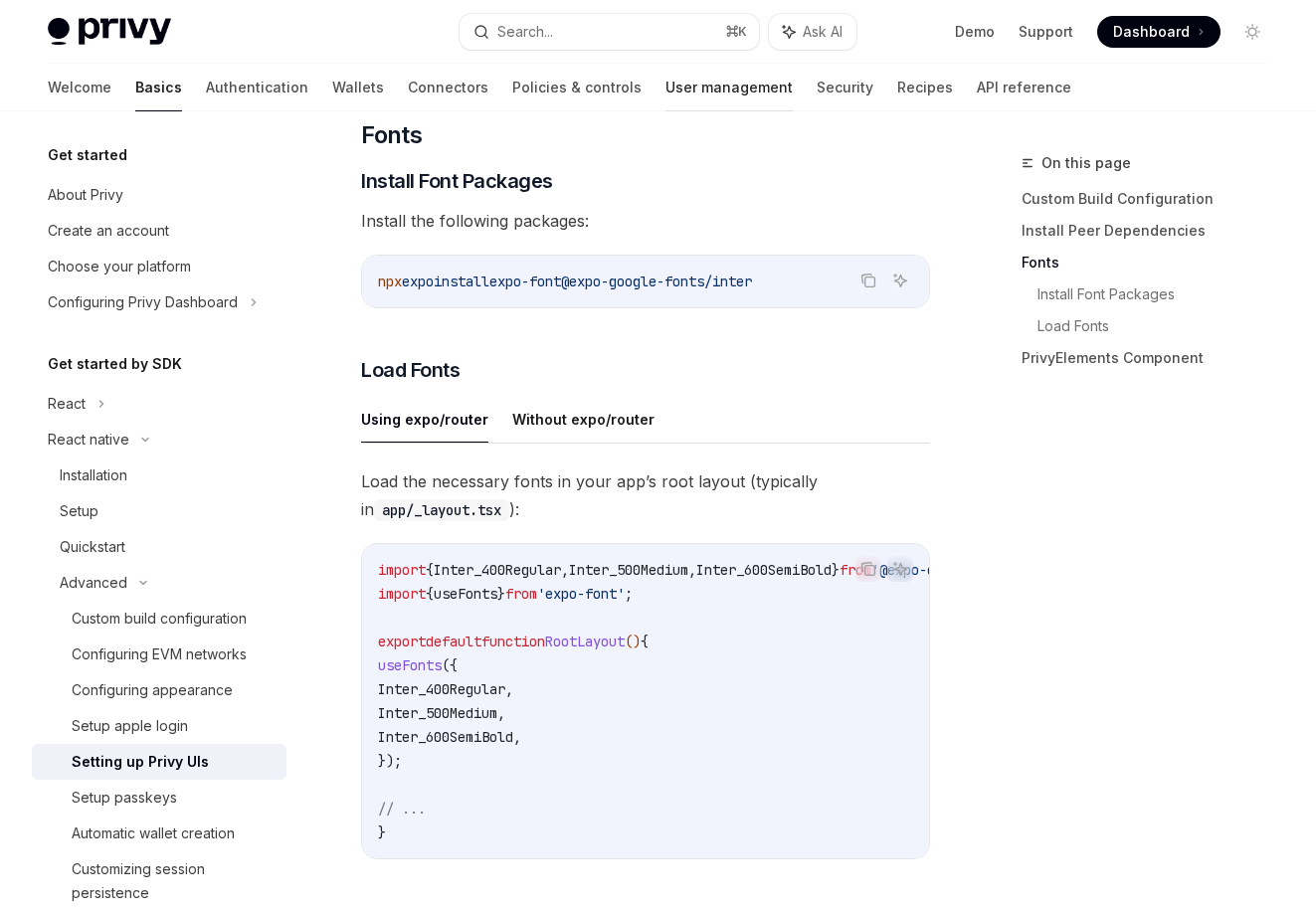 click on "User management" at bounding box center (729, 88) 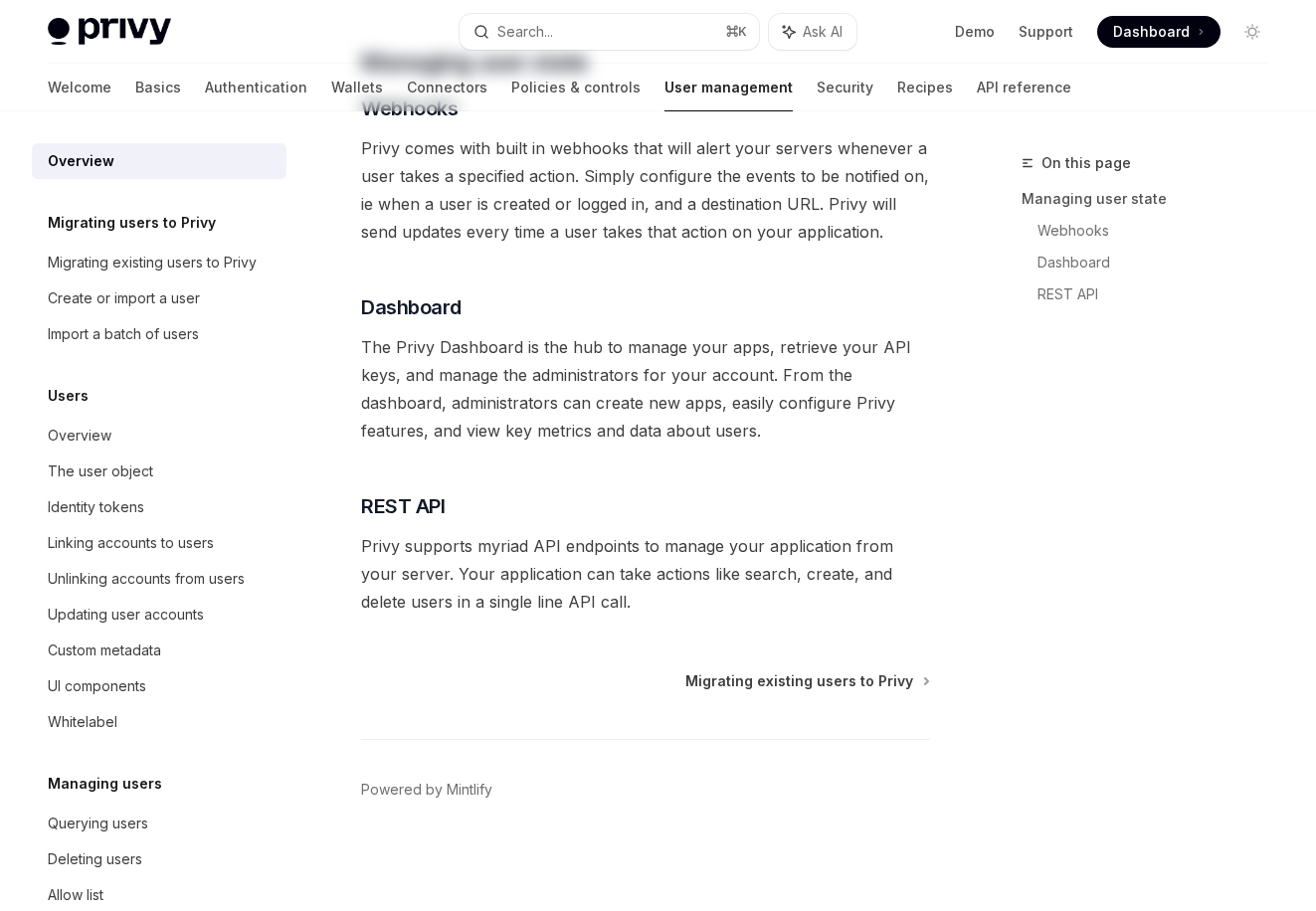 scroll, scrollTop: 0, scrollLeft: 0, axis: both 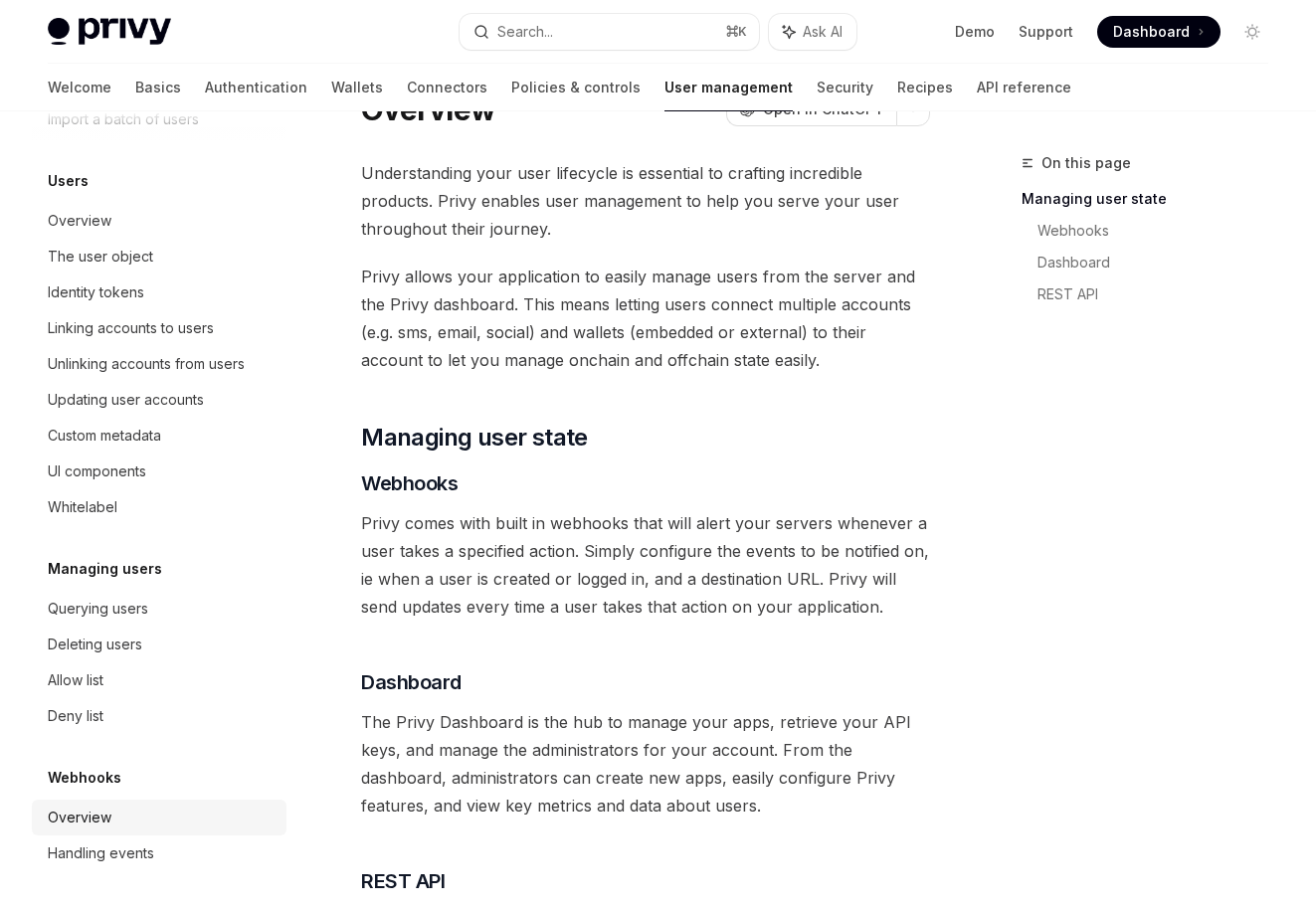 click on "Overview" at bounding box center (161, 818) 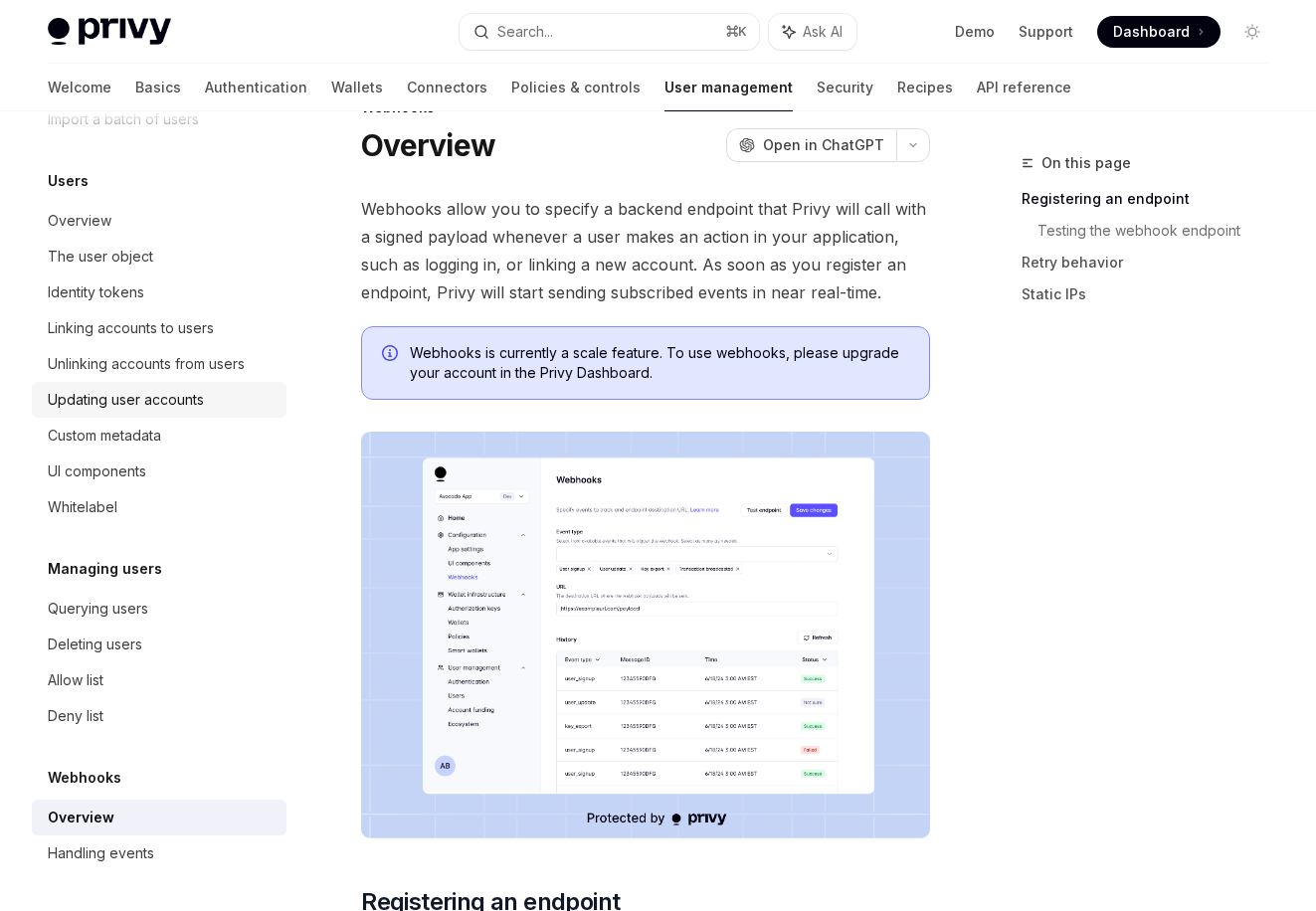 scroll, scrollTop: 0, scrollLeft: 0, axis: both 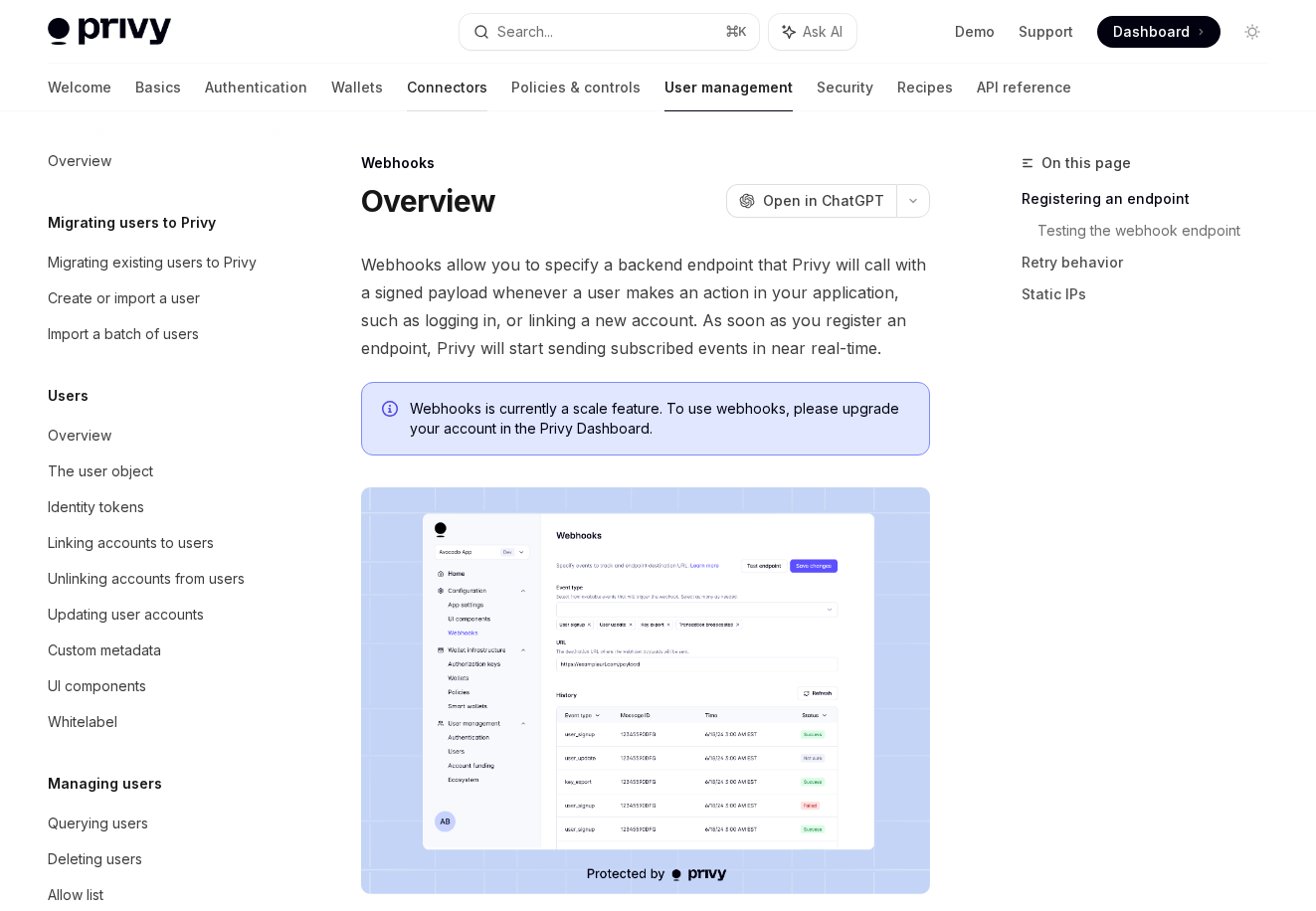 click on "Connectors" at bounding box center (447, 88) 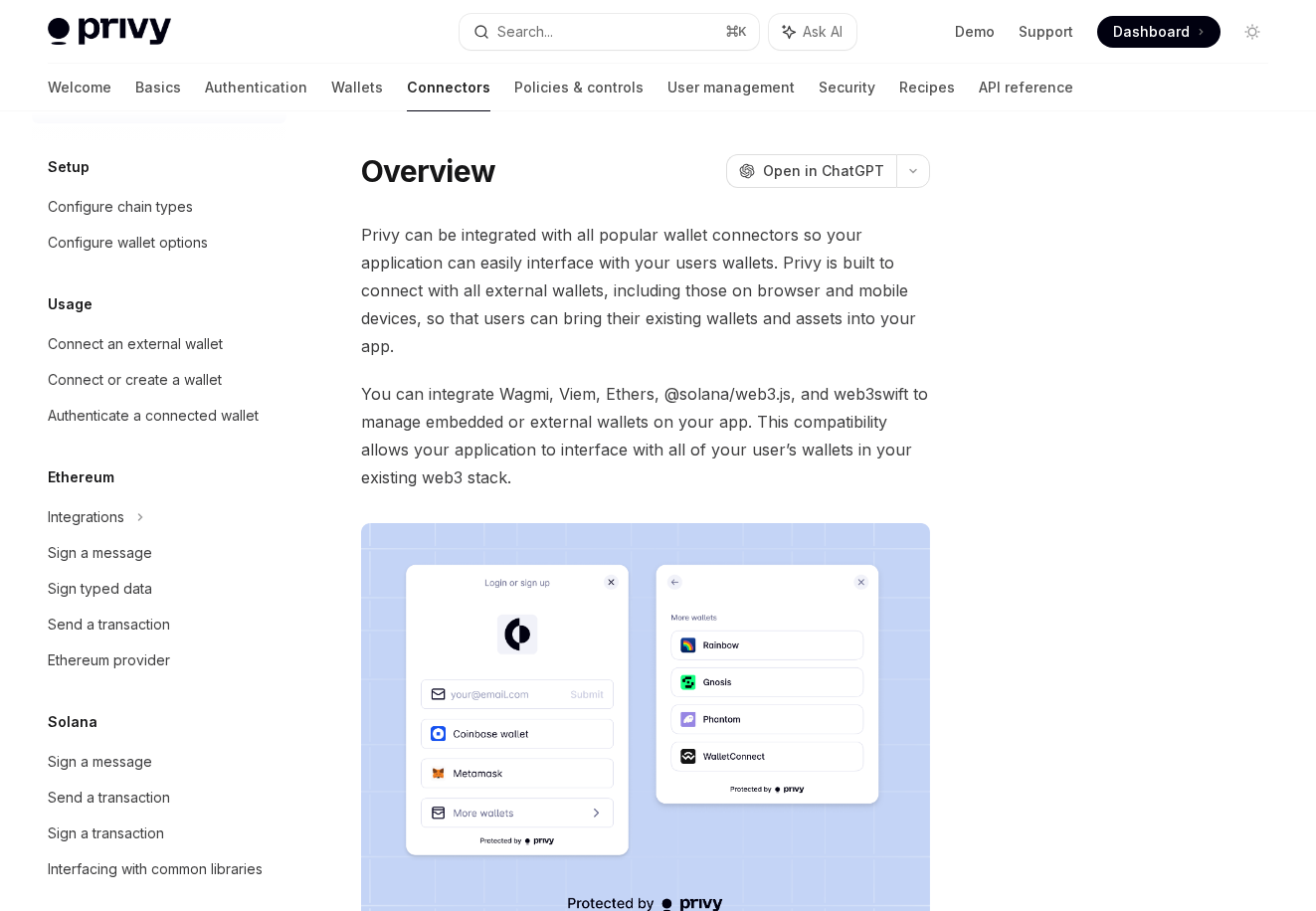 scroll, scrollTop: 0, scrollLeft: 0, axis: both 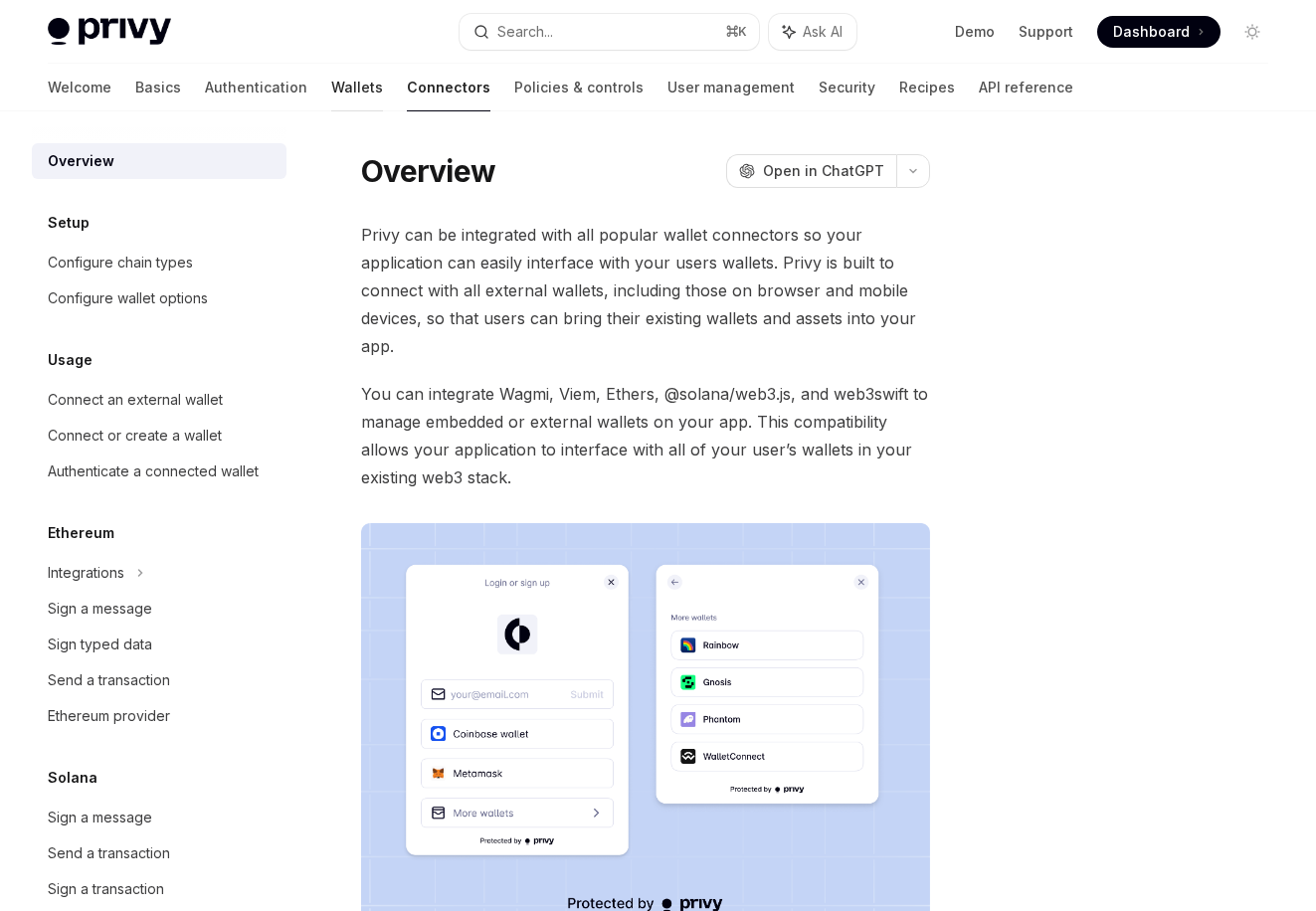 click on "Wallets" at bounding box center (357, 88) 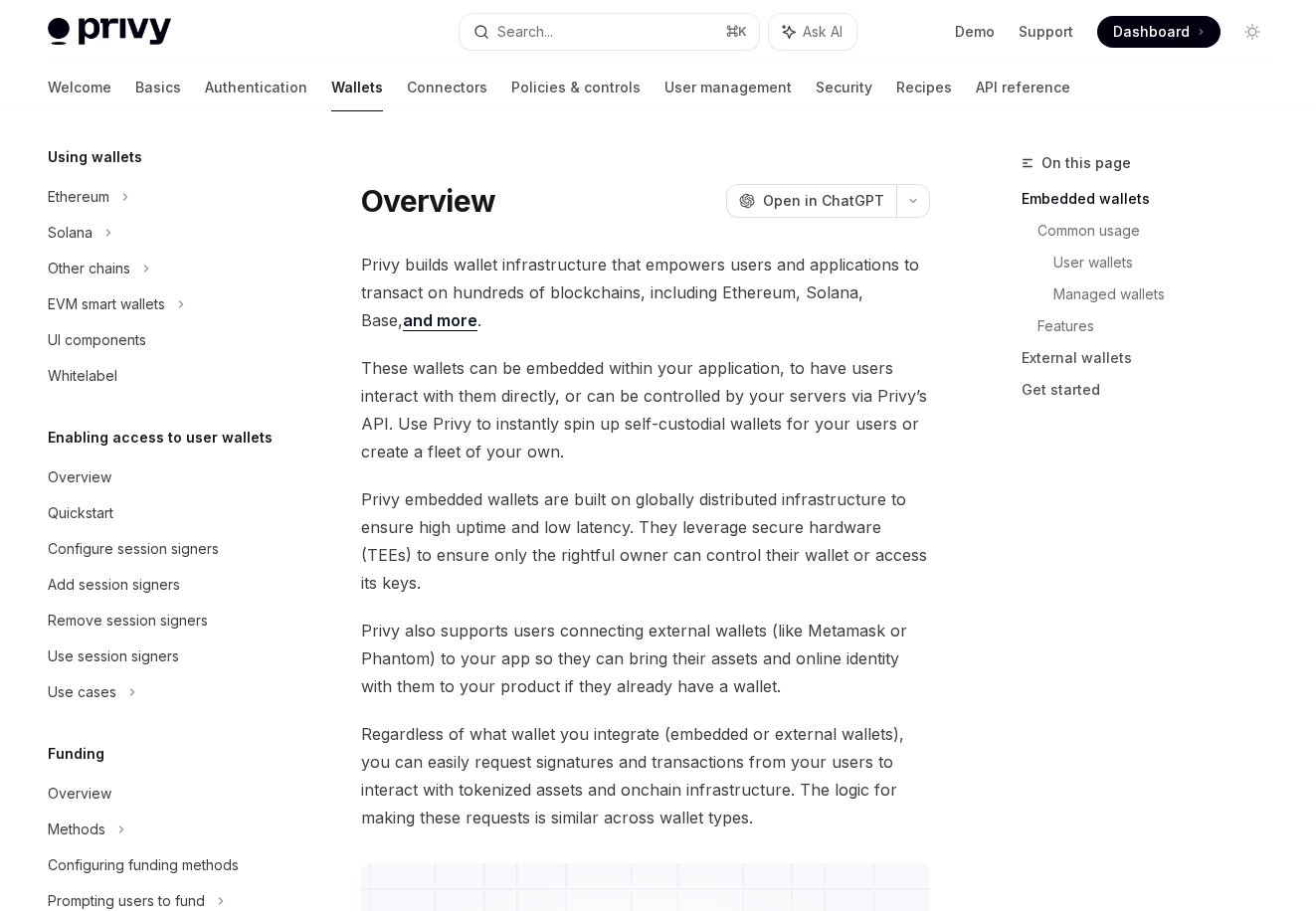 scroll, scrollTop: 750, scrollLeft: 0, axis: vertical 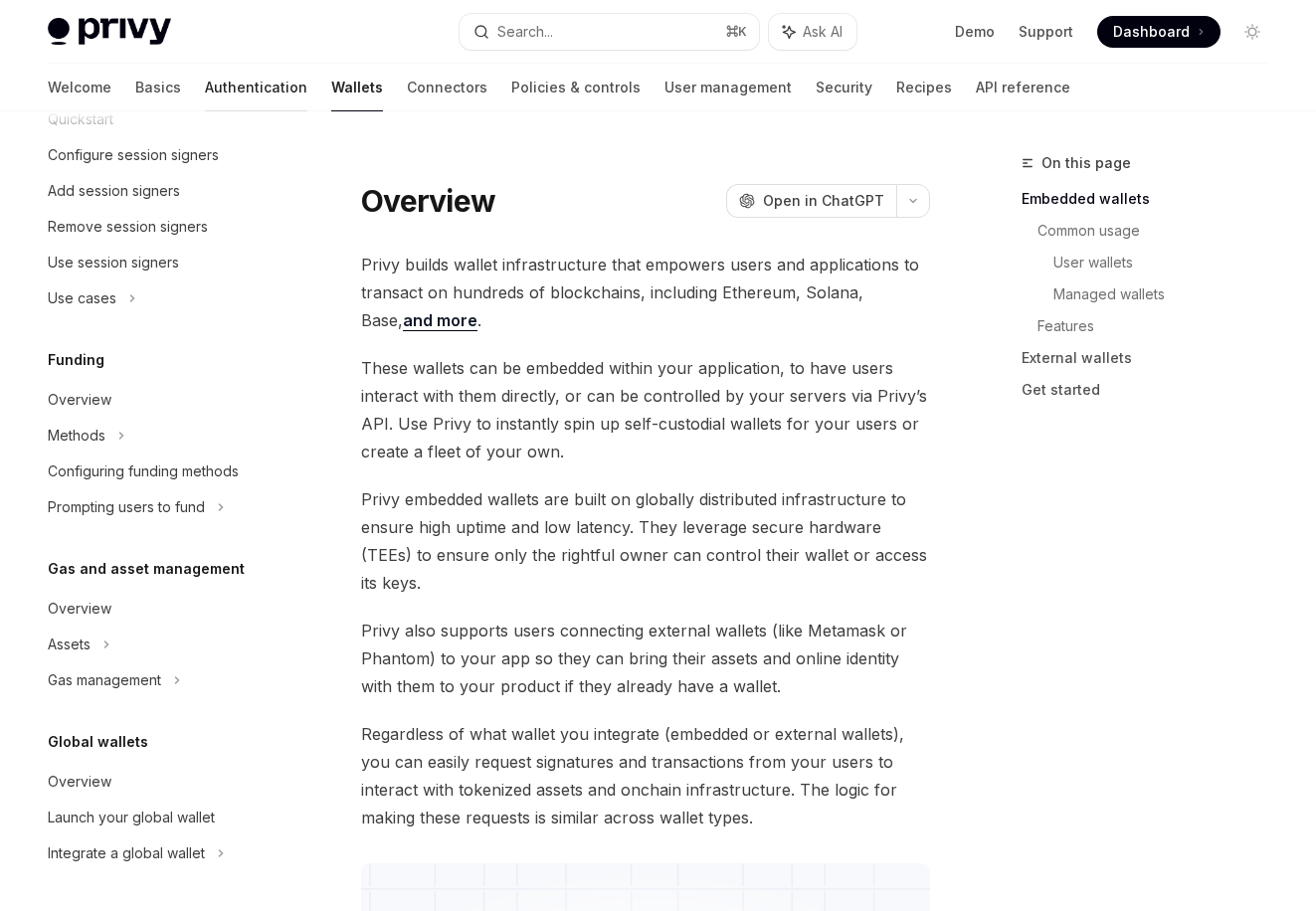 click on "Authentication" at bounding box center [256, 88] 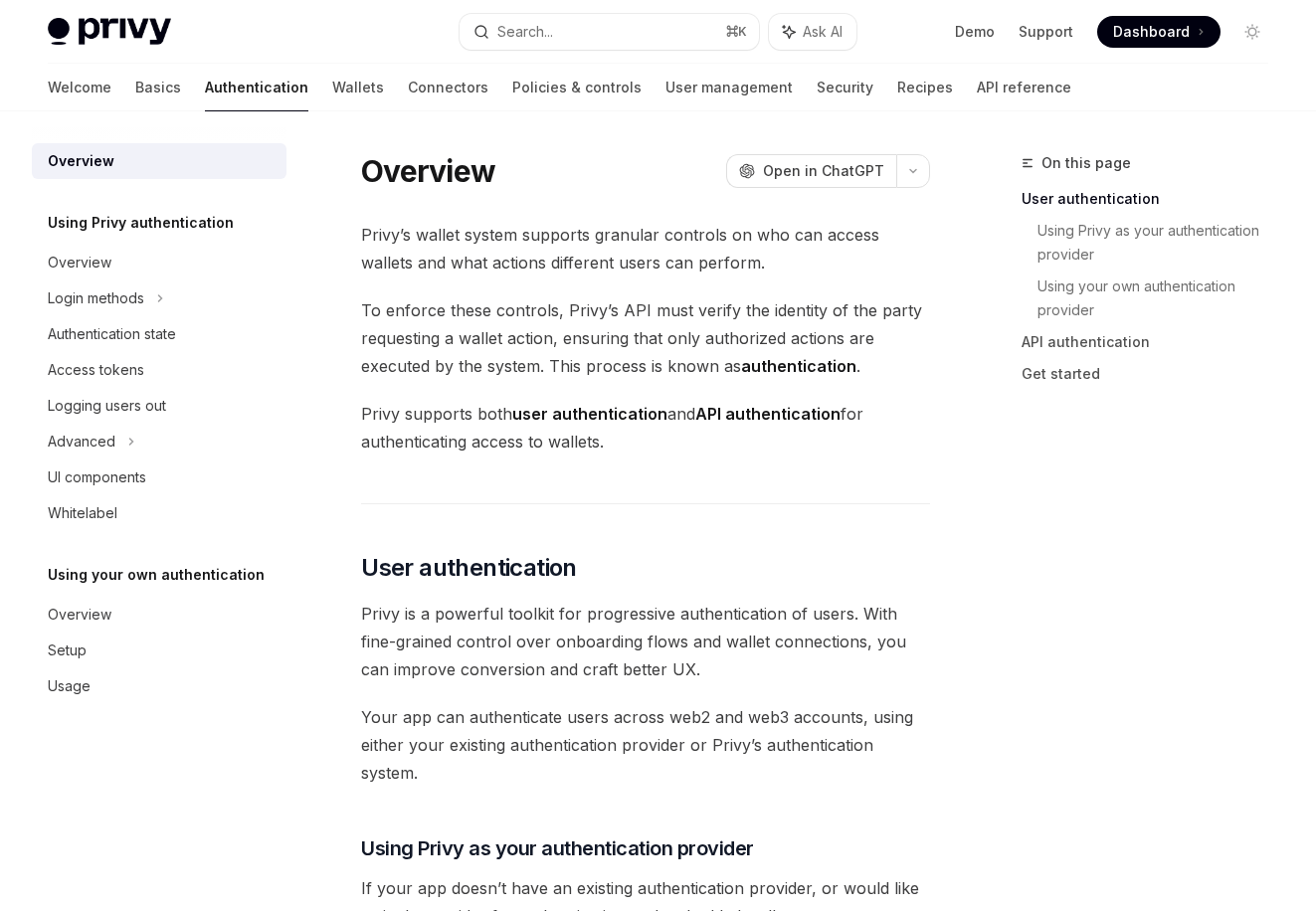 scroll, scrollTop: 0, scrollLeft: 0, axis: both 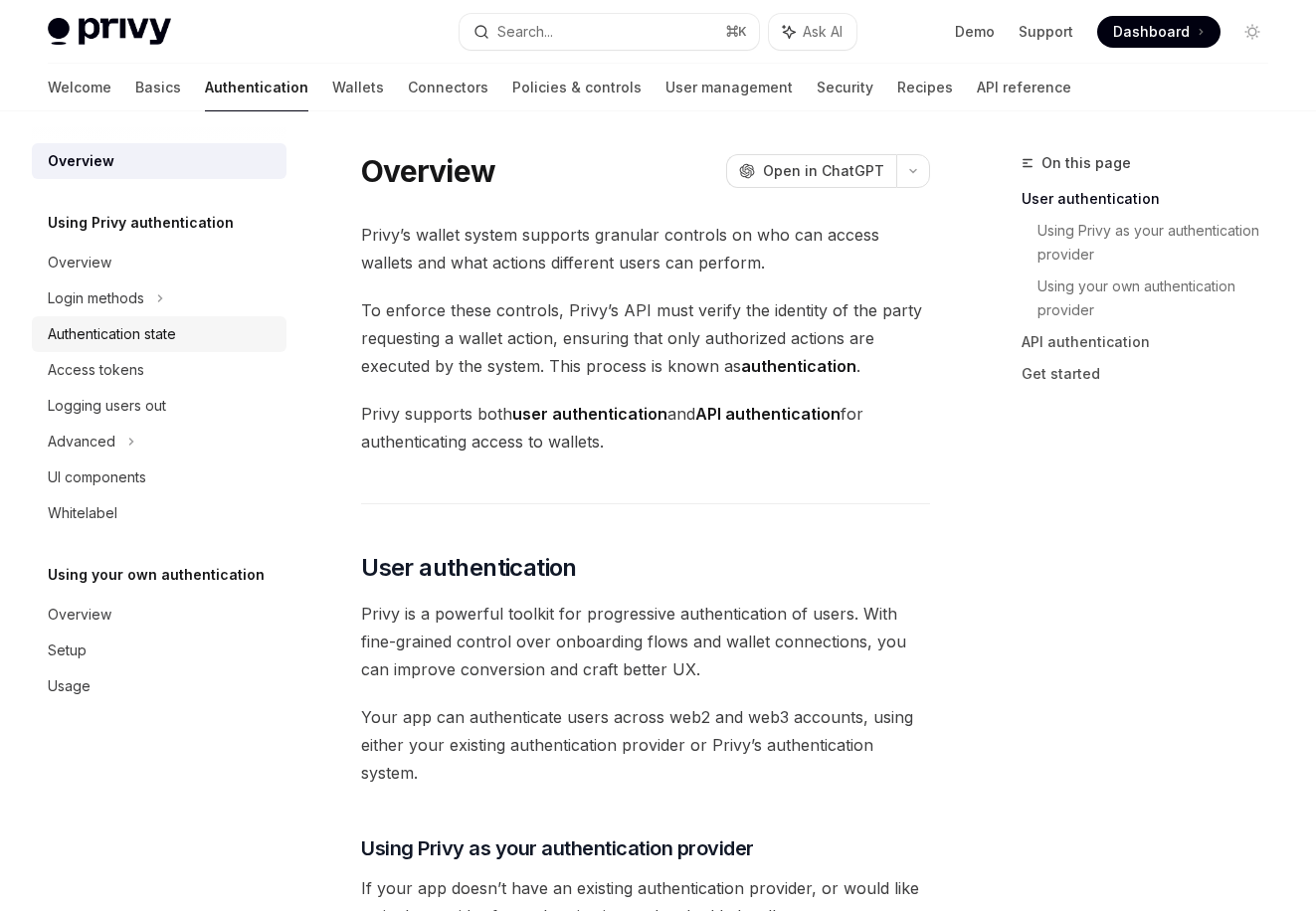 click on "Authentication state" at bounding box center (111, 334) 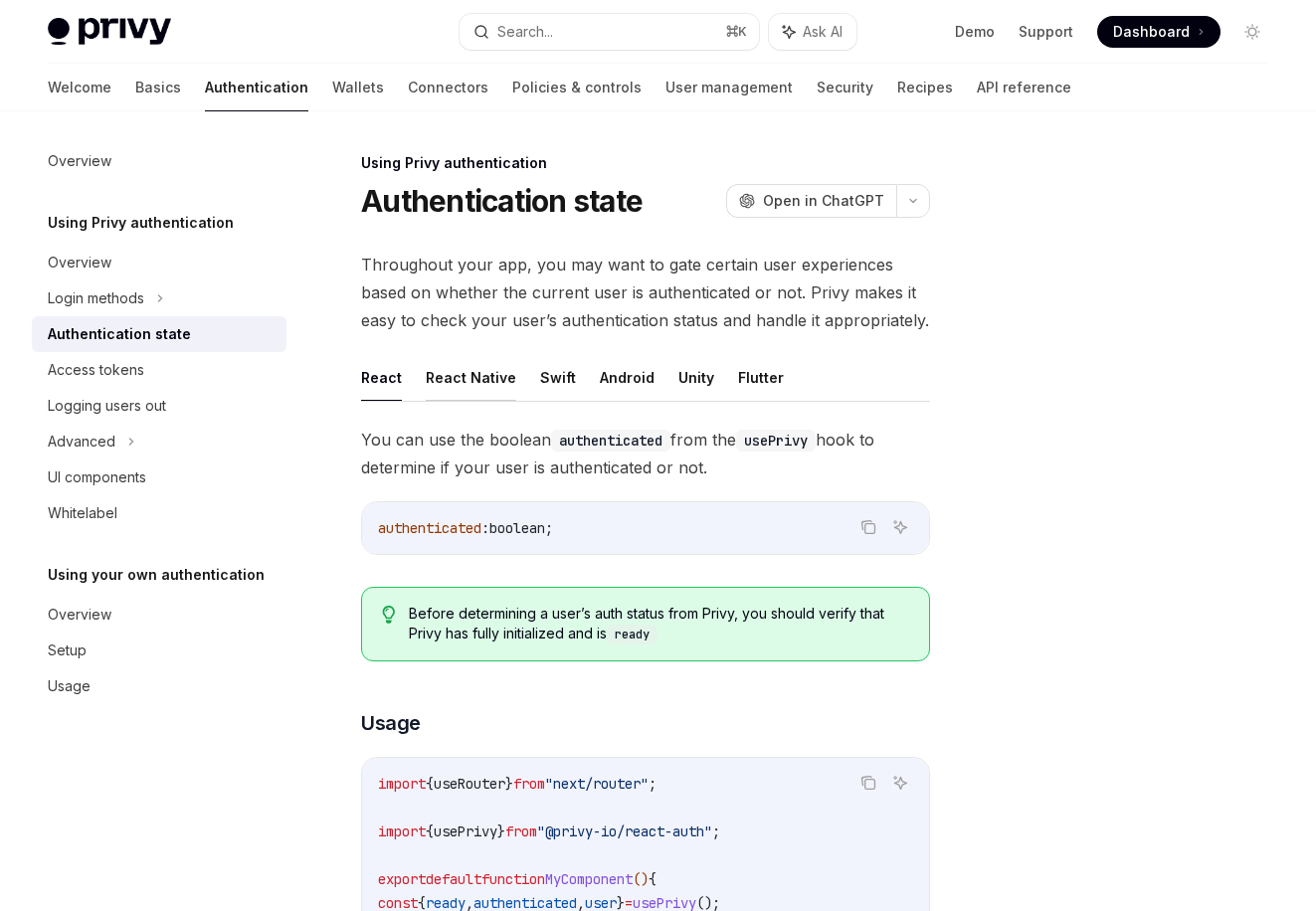 click on "React Native" at bounding box center (470, 377) 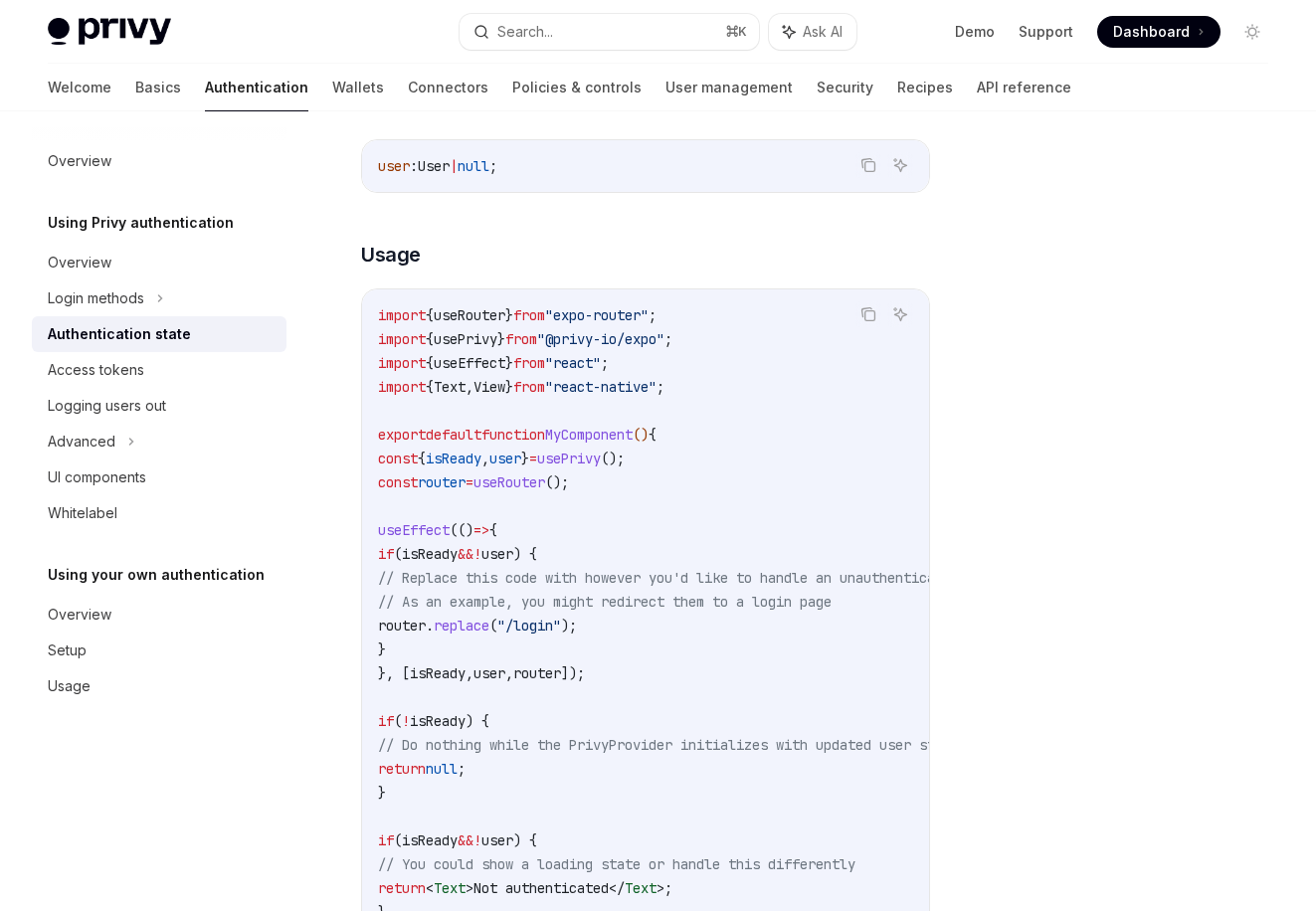 scroll, scrollTop: 365, scrollLeft: 0, axis: vertical 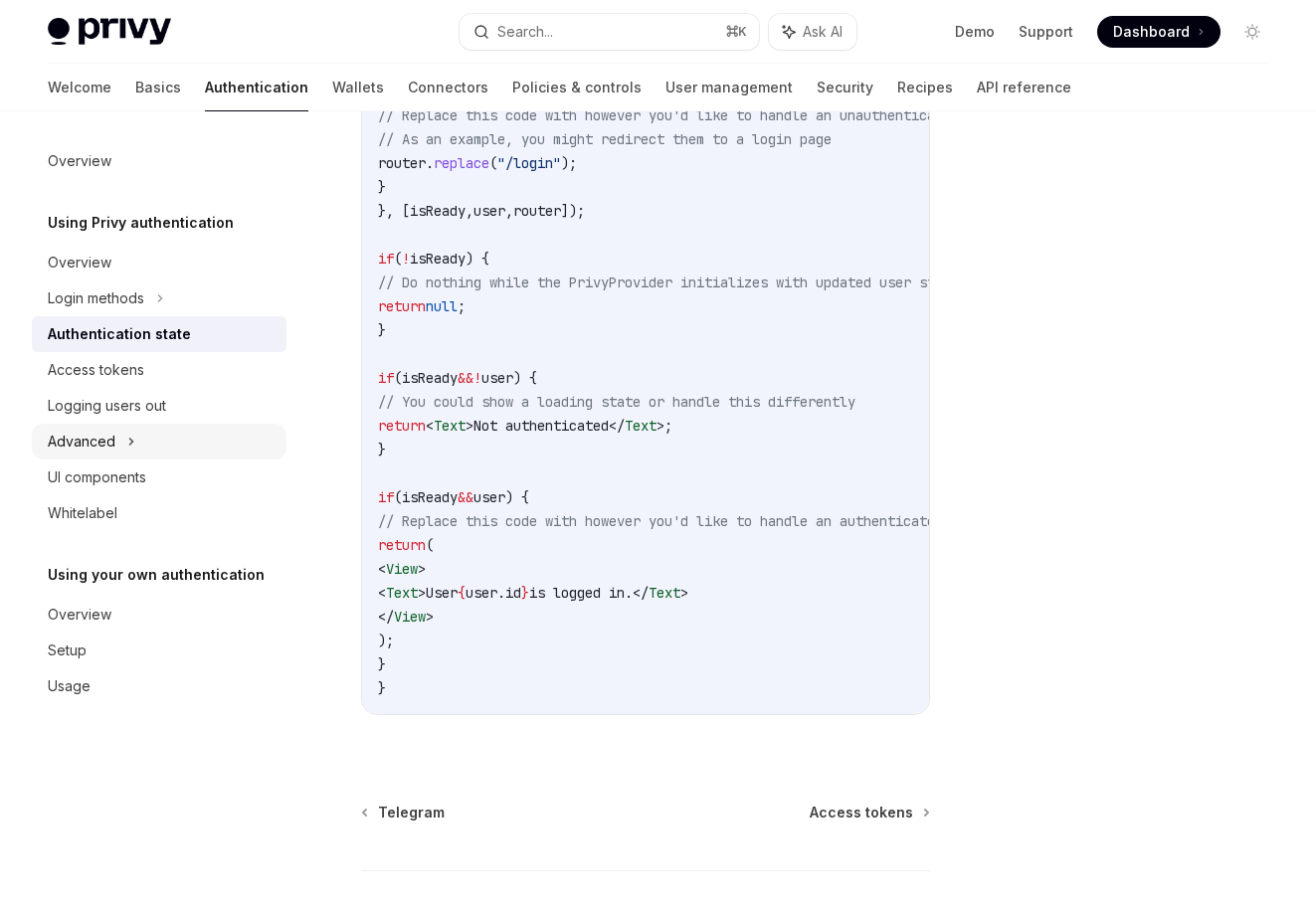 click on "Advanced" at bounding box center [159, 442] 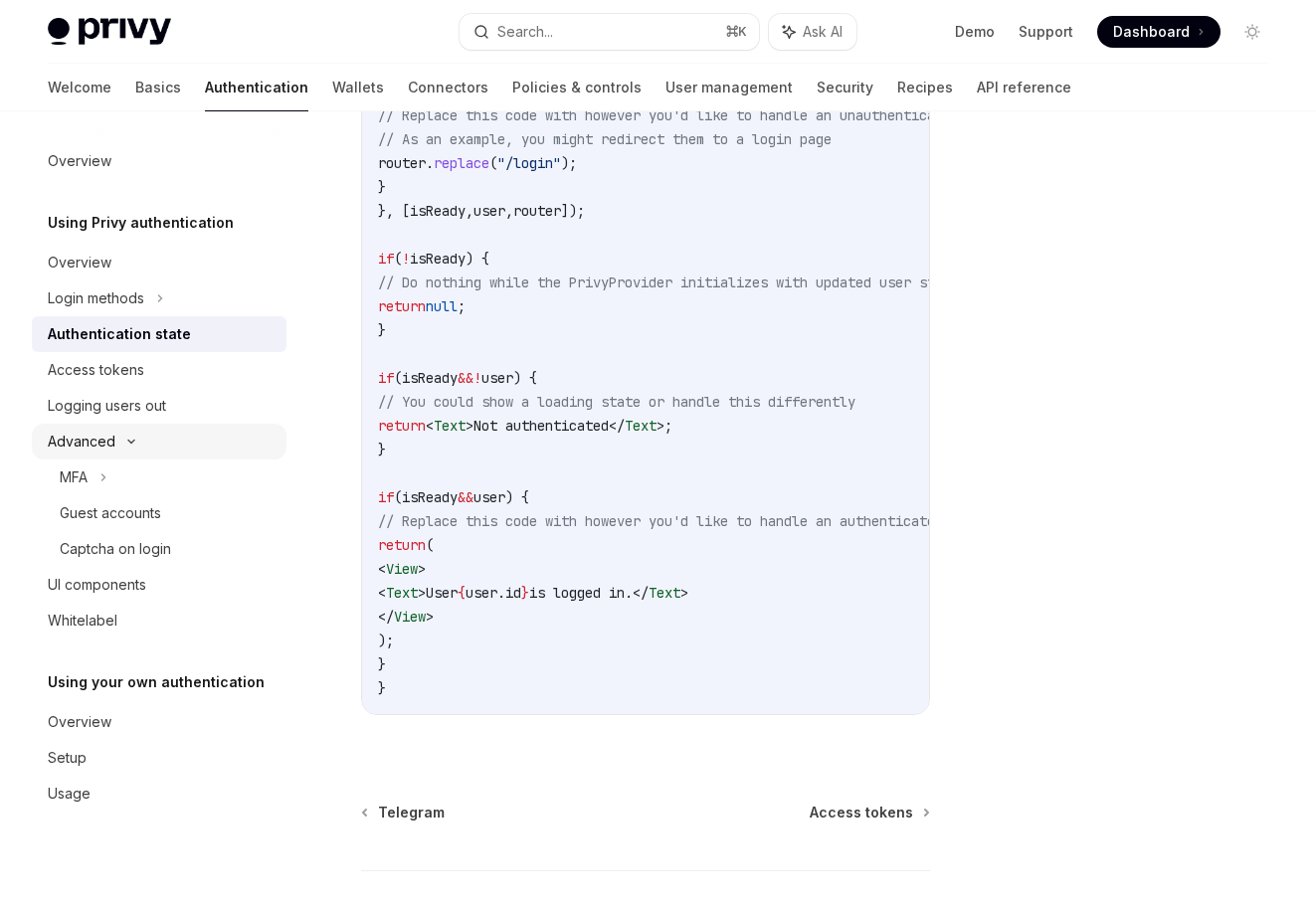 click 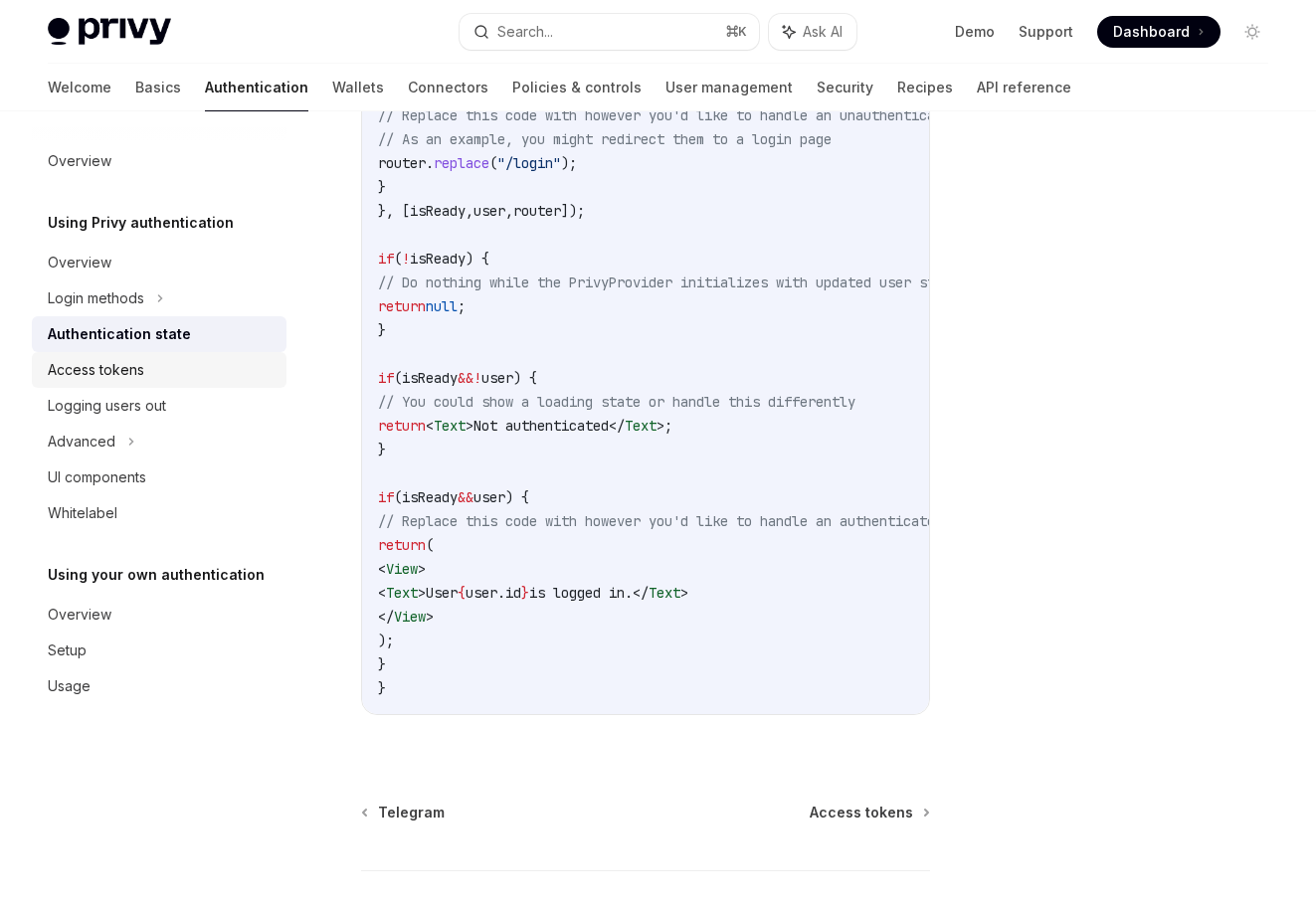 click on "Access tokens" at bounding box center [159, 370] 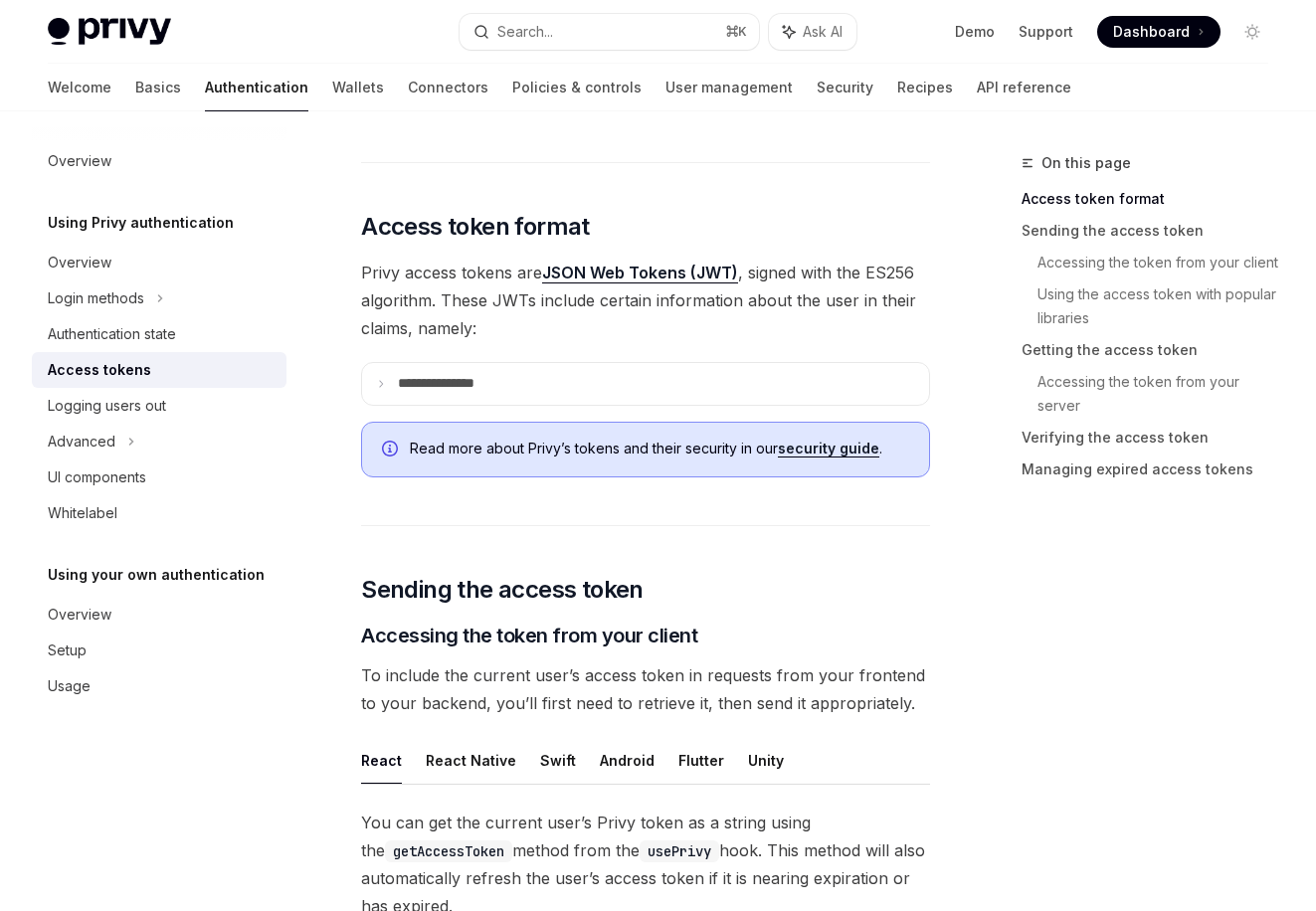 scroll, scrollTop: 359, scrollLeft: 0, axis: vertical 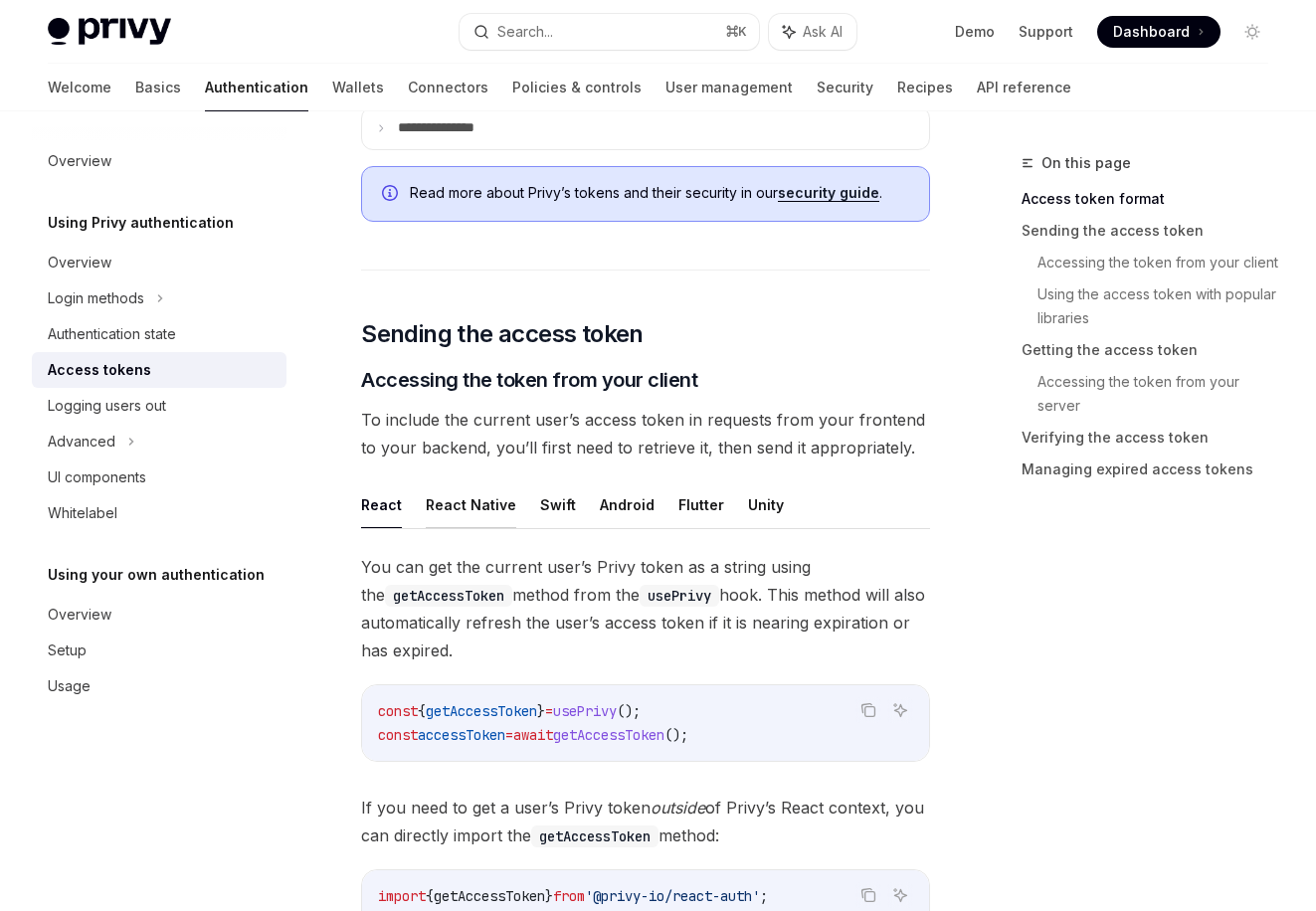 click on "React Native" at bounding box center [470, 504] 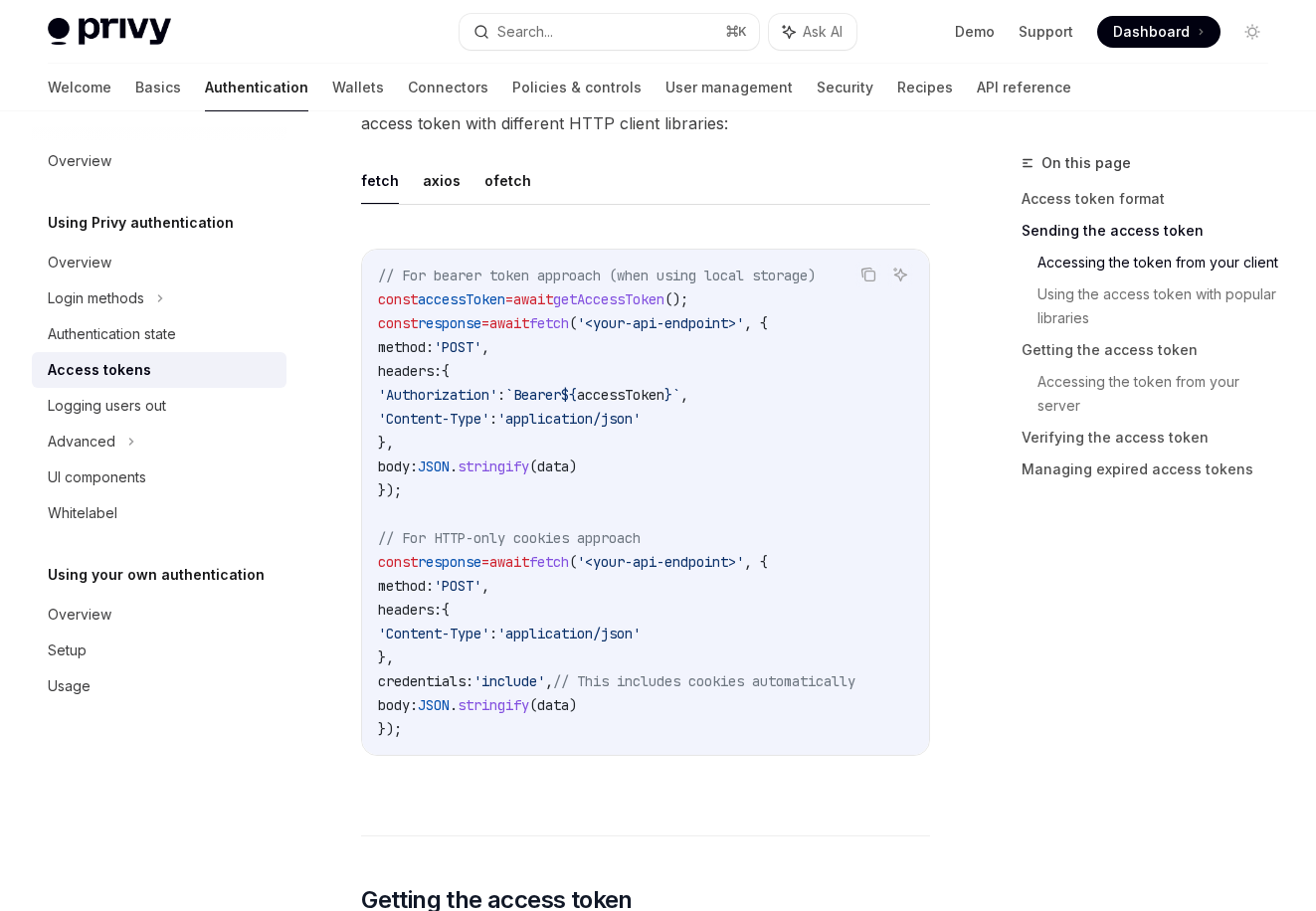 scroll, scrollTop: 1556, scrollLeft: 0, axis: vertical 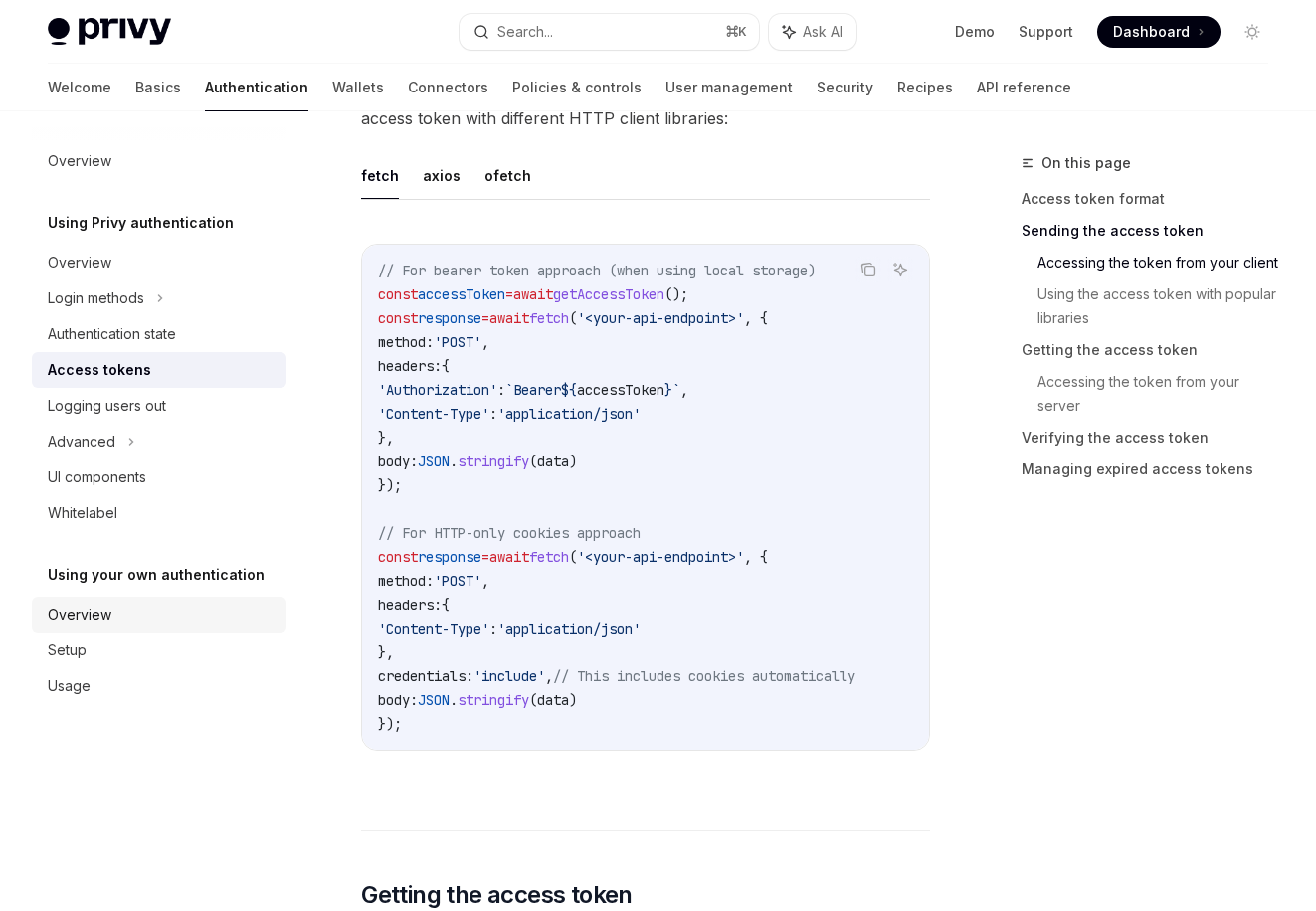 click on "Overview" at bounding box center (161, 615) 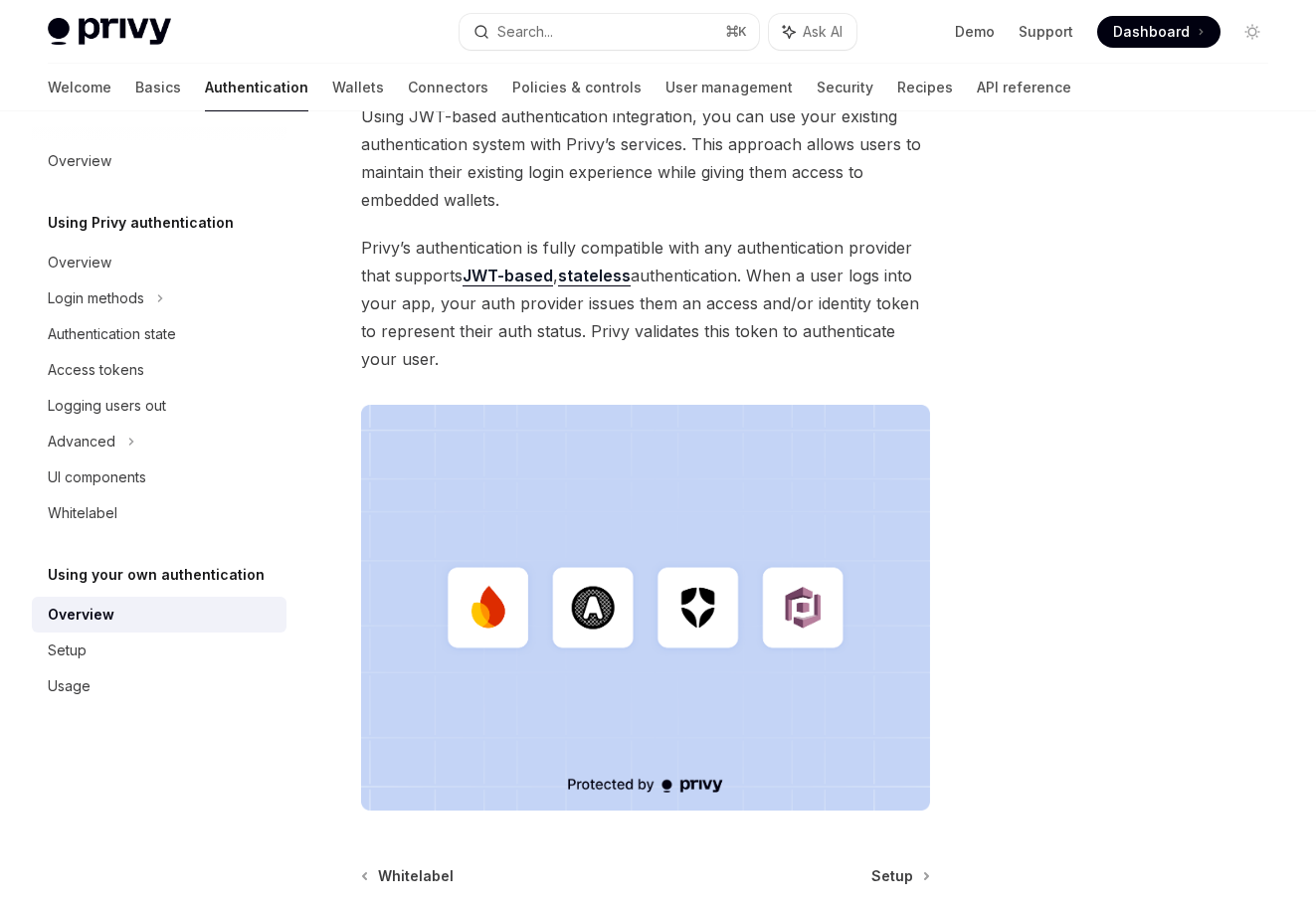 scroll, scrollTop: 238, scrollLeft: 0, axis: vertical 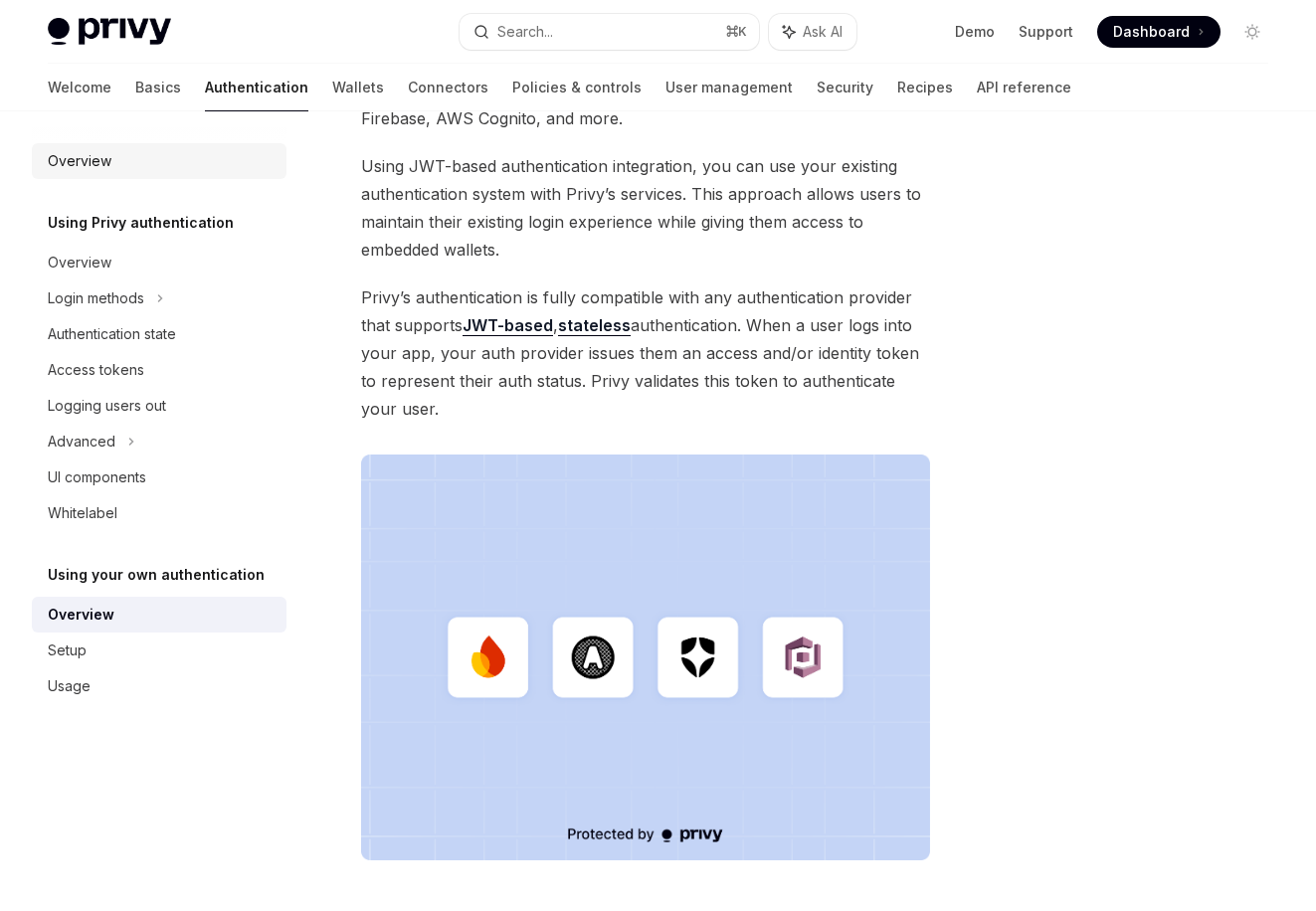 click on "Overview" at bounding box center [159, 161] 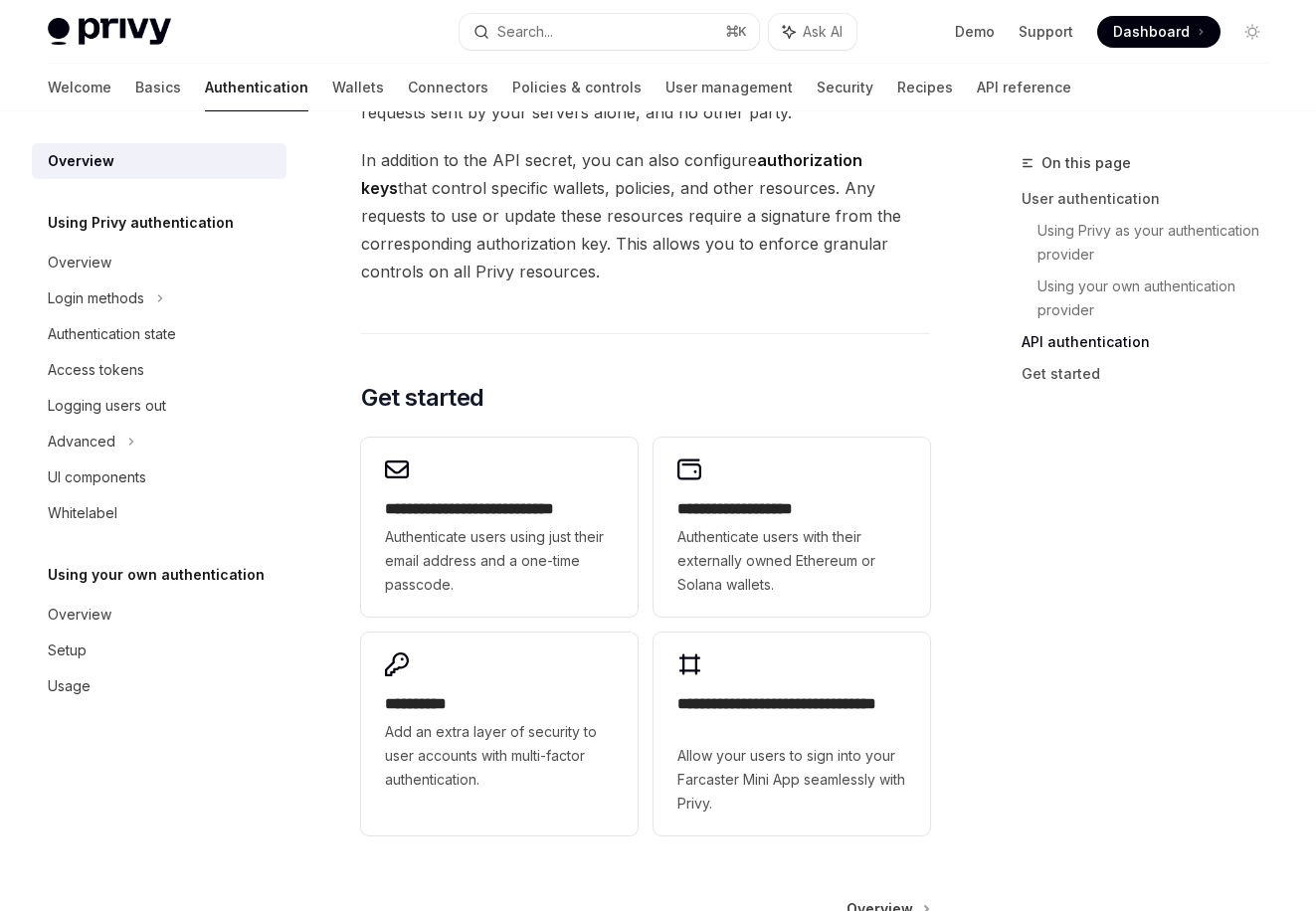 scroll, scrollTop: 1573, scrollLeft: 0, axis: vertical 